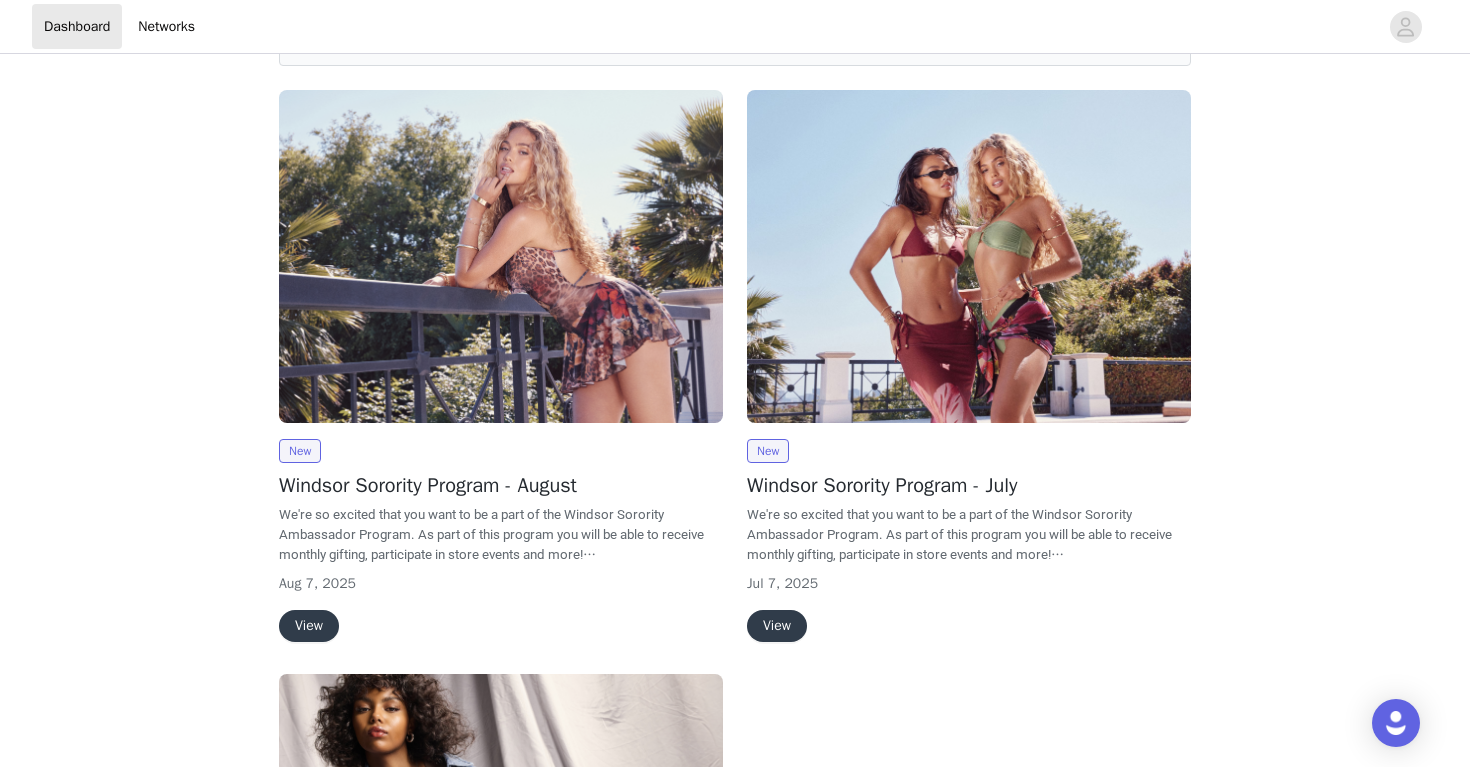 scroll, scrollTop: 138, scrollLeft: 0, axis: vertical 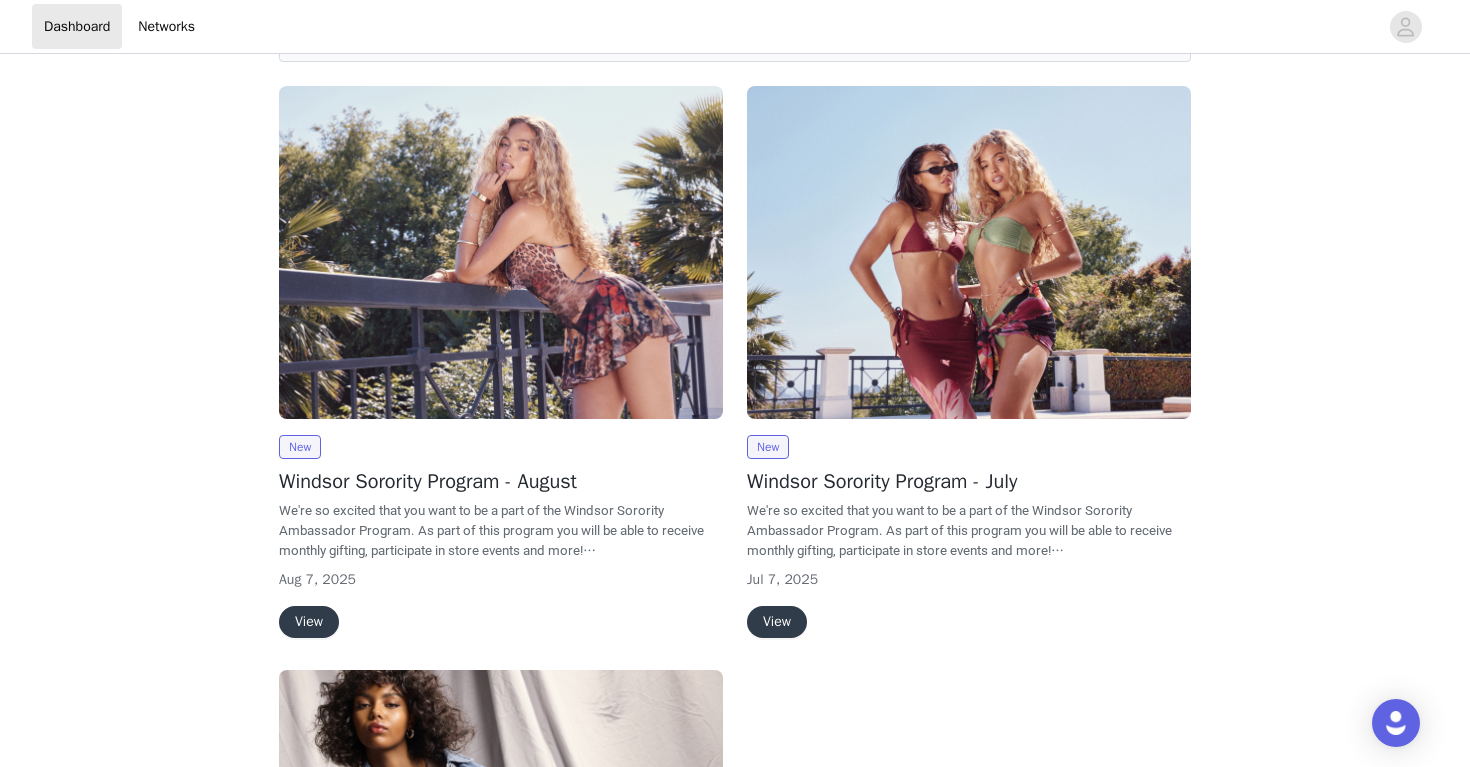 click on "View" at bounding box center (309, 622) 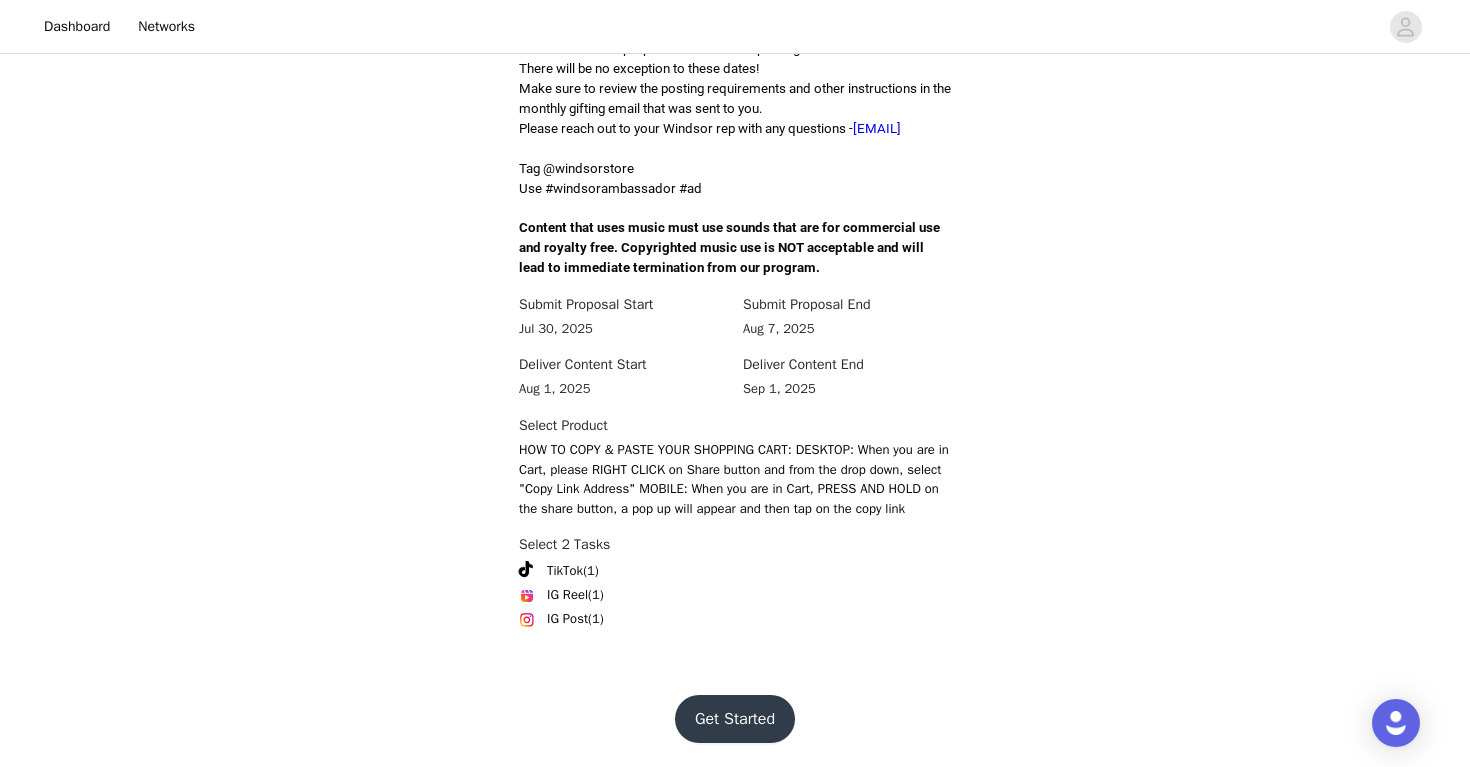 scroll, scrollTop: 613, scrollLeft: 0, axis: vertical 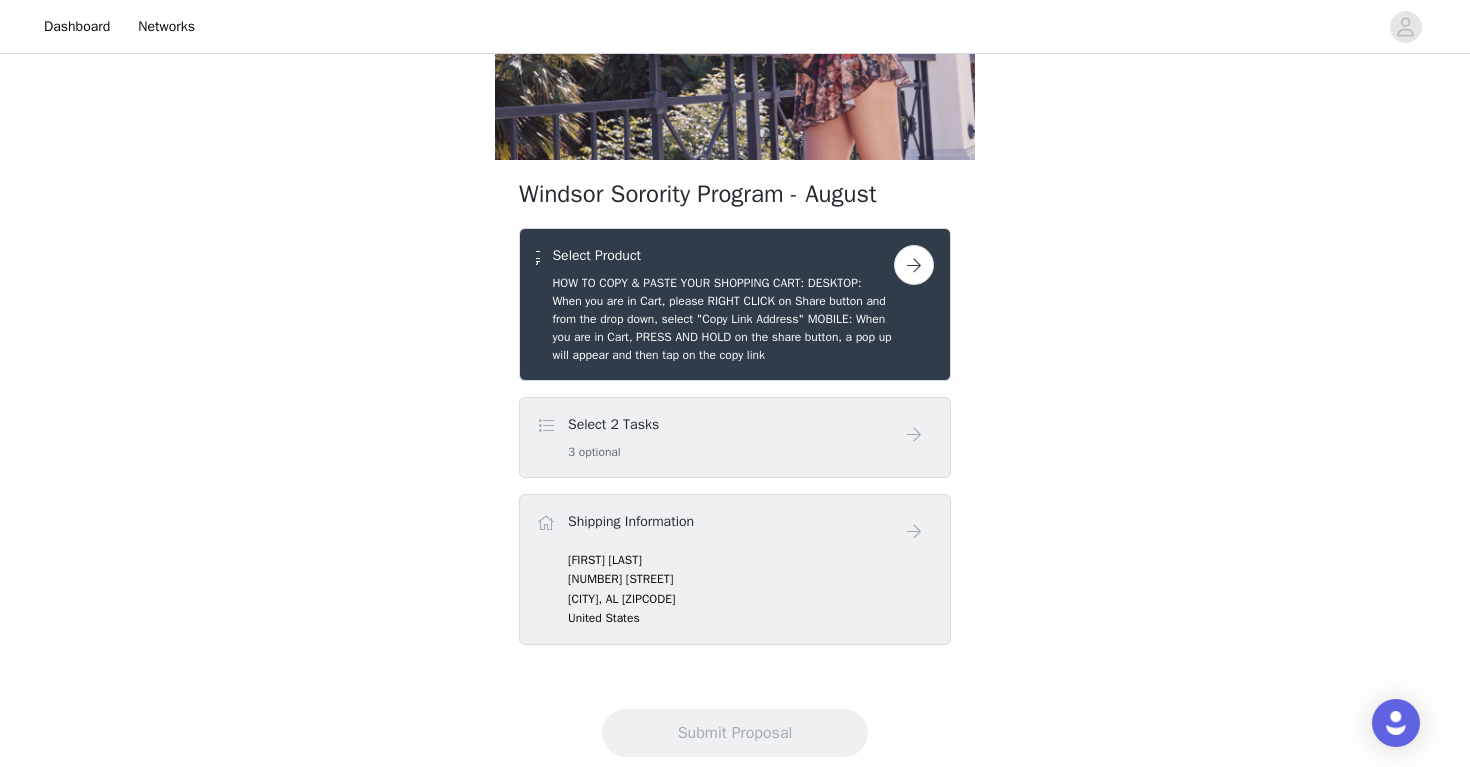 click on "Select 2 Tasks   3 optional" at bounding box center [715, 437] 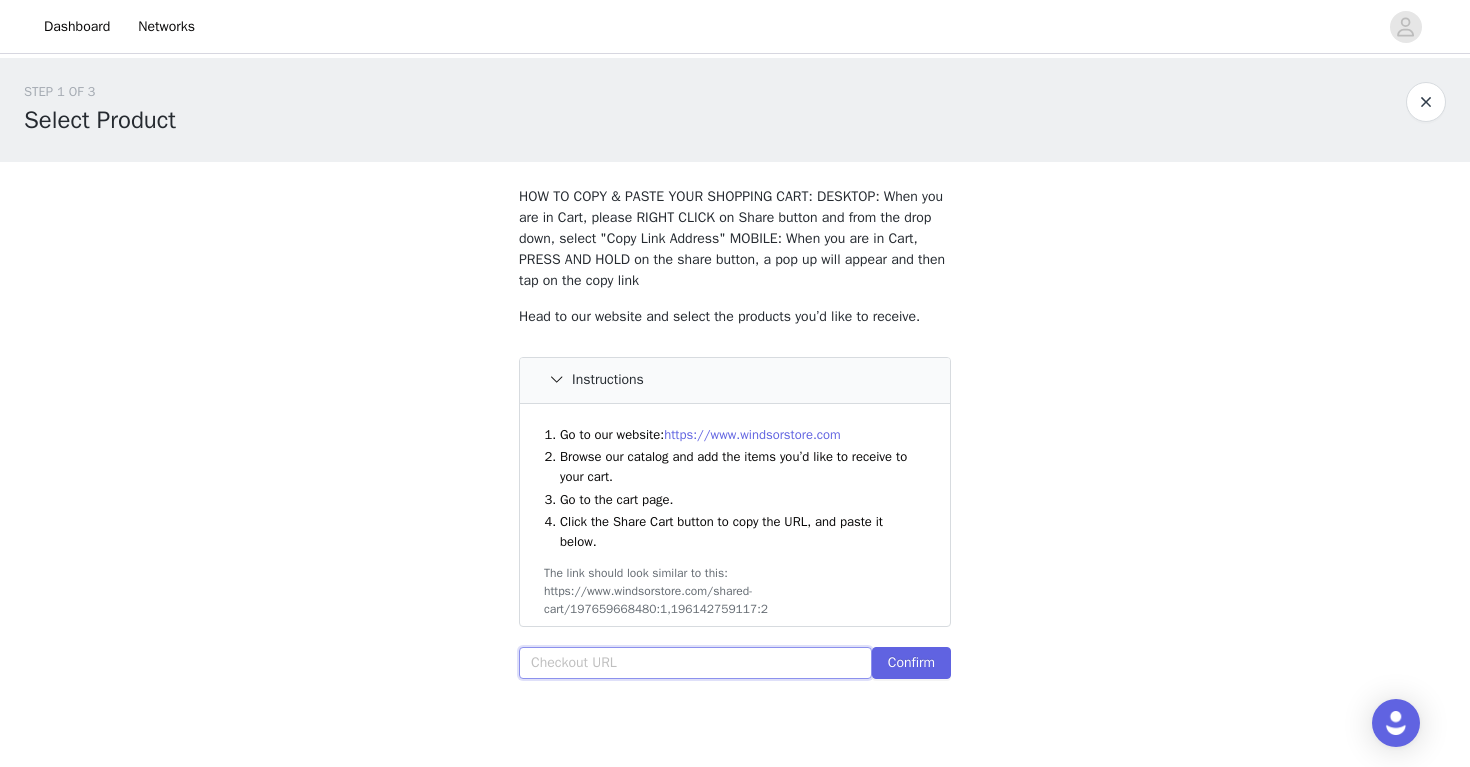 click at bounding box center (695, 663) 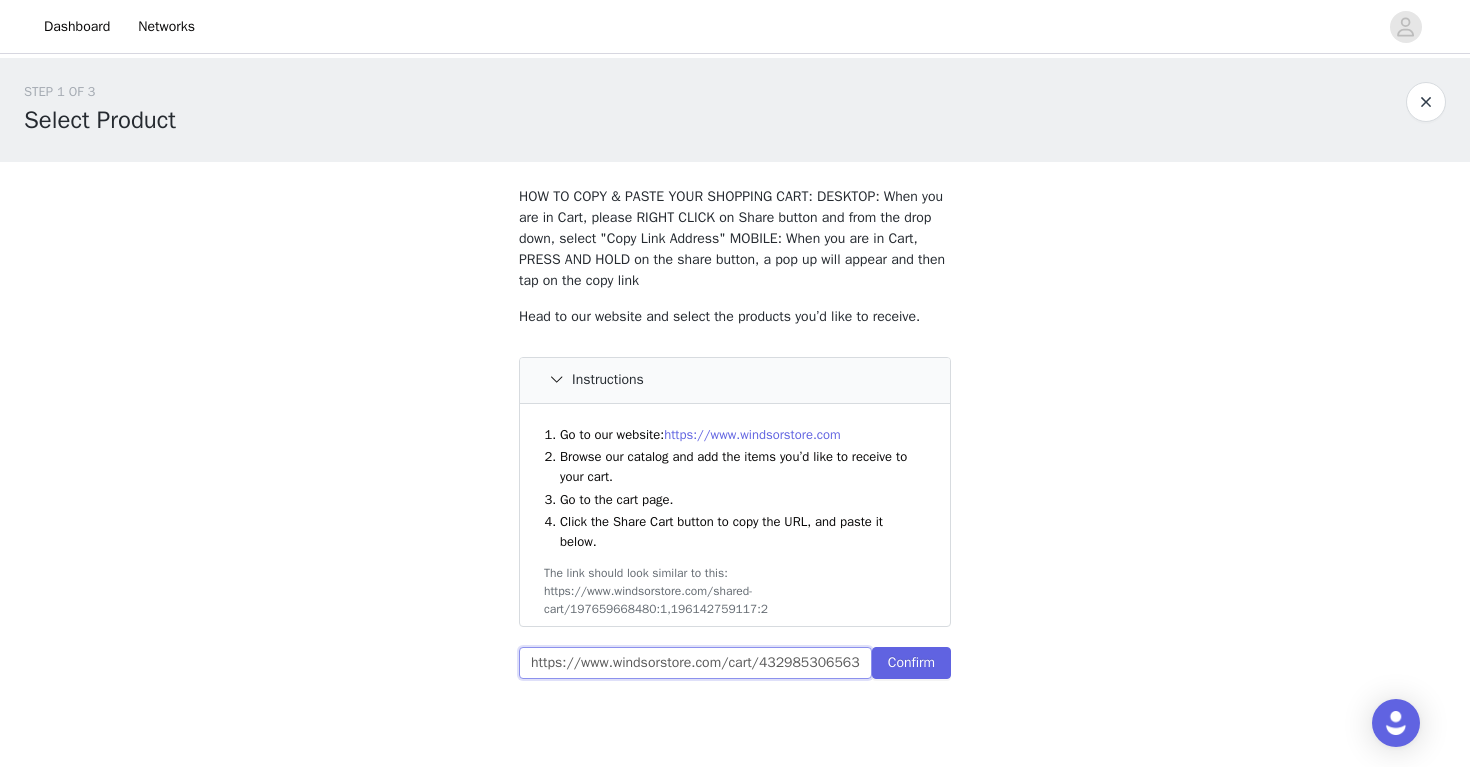 scroll, scrollTop: 0, scrollLeft: 590, axis: horizontal 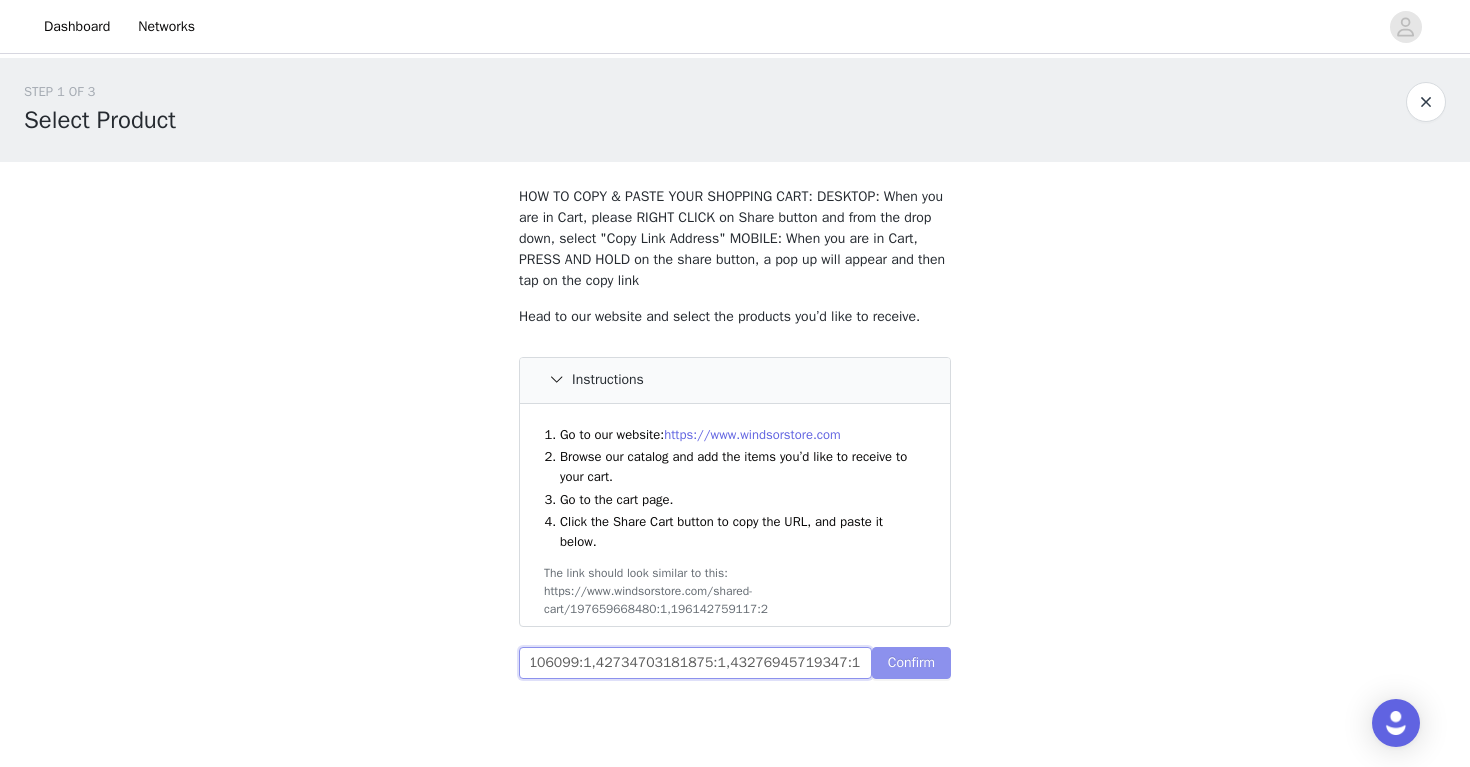 type on "https://www.windsorstore.com/cart/43298530656307:1,42188706676787:1,42720783106099:1,42734703181875:1,43276945719347:1" 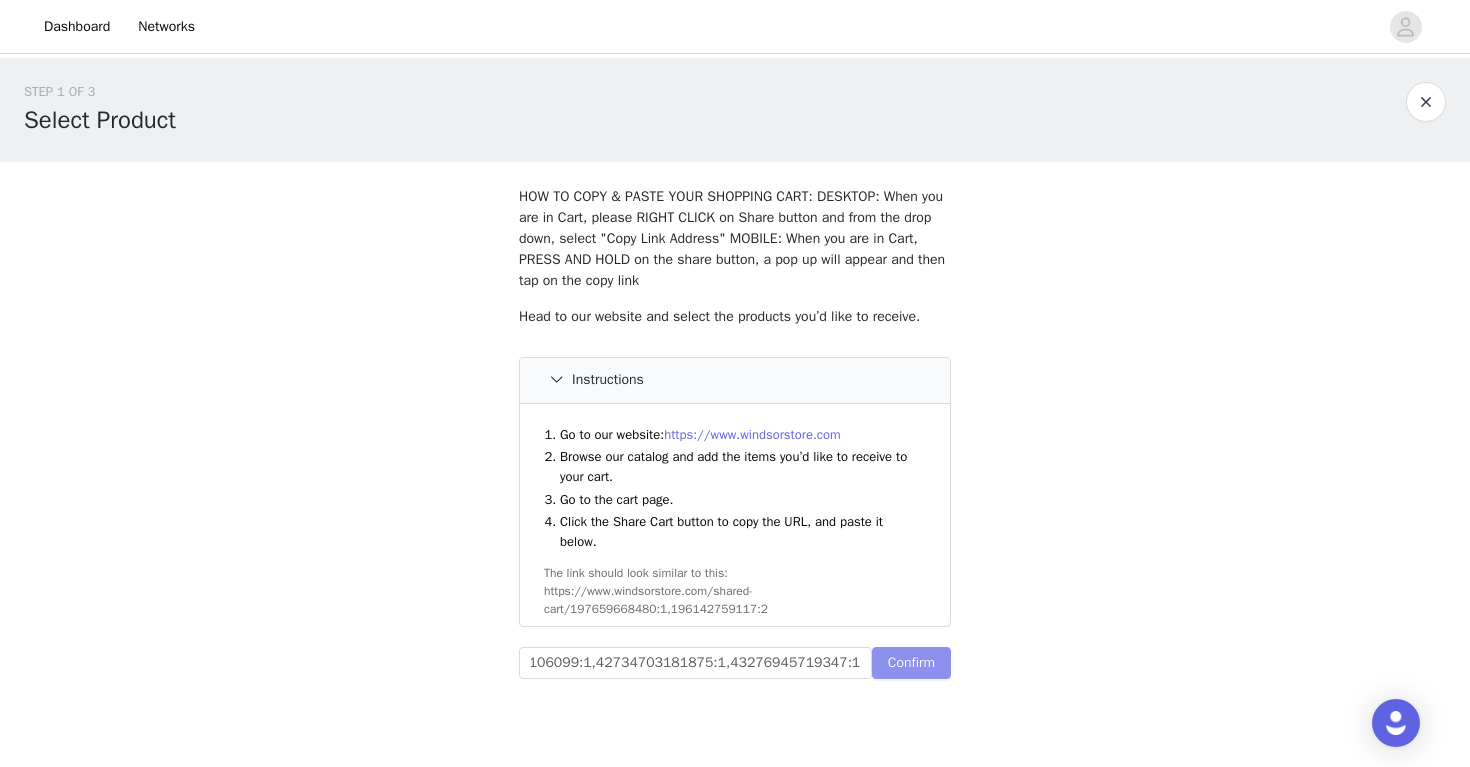 scroll, scrollTop: 0, scrollLeft: 0, axis: both 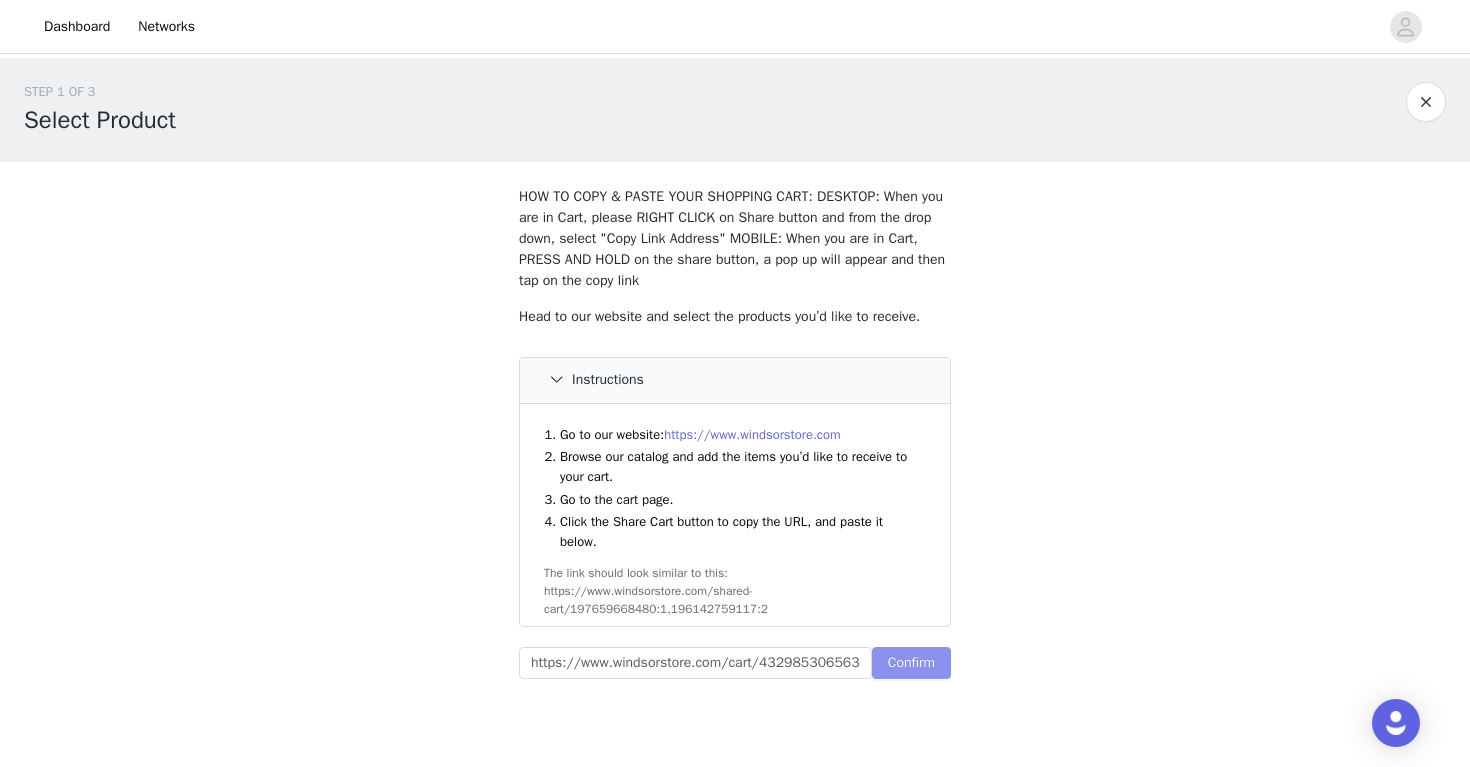 click on "Confirm" at bounding box center (911, 663) 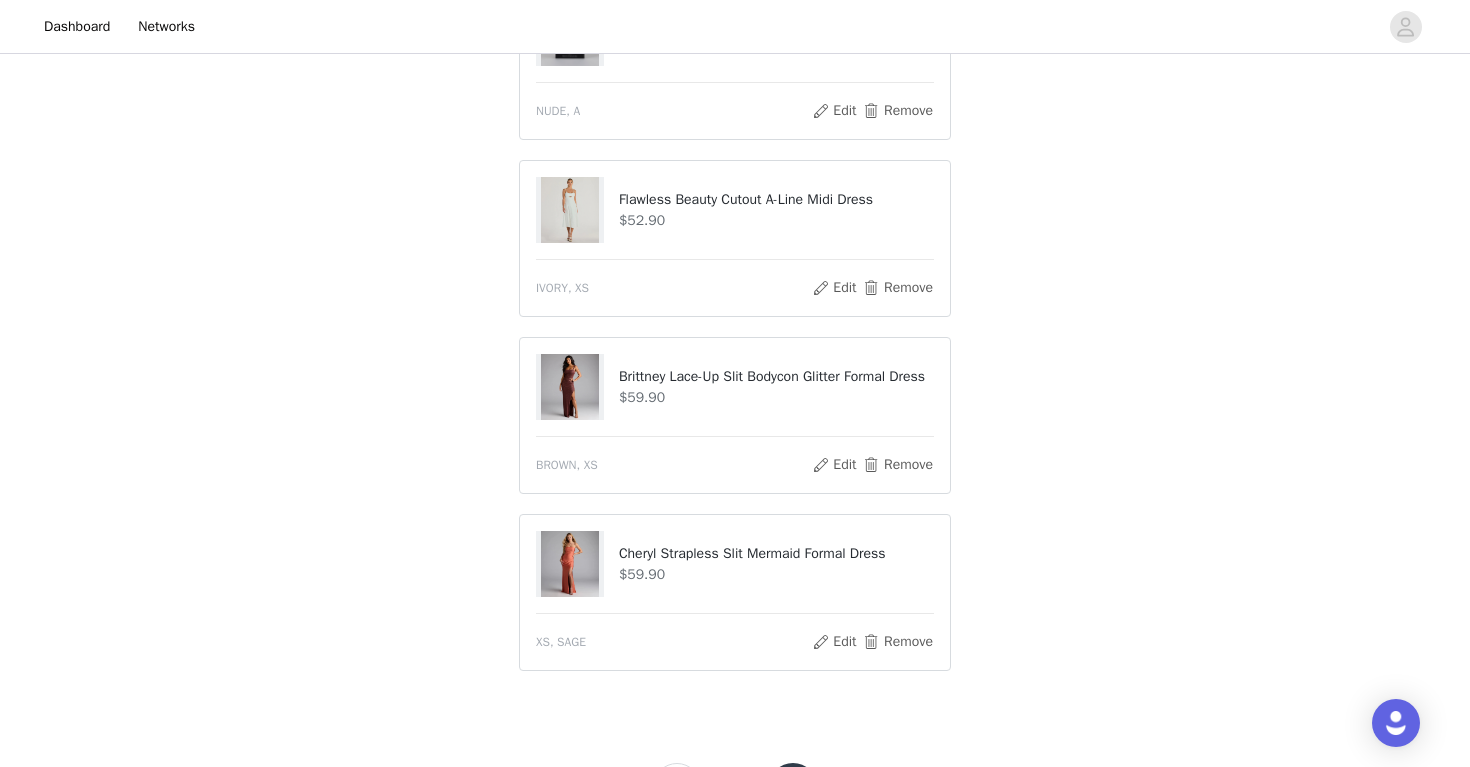 scroll, scrollTop: 973, scrollLeft: 0, axis: vertical 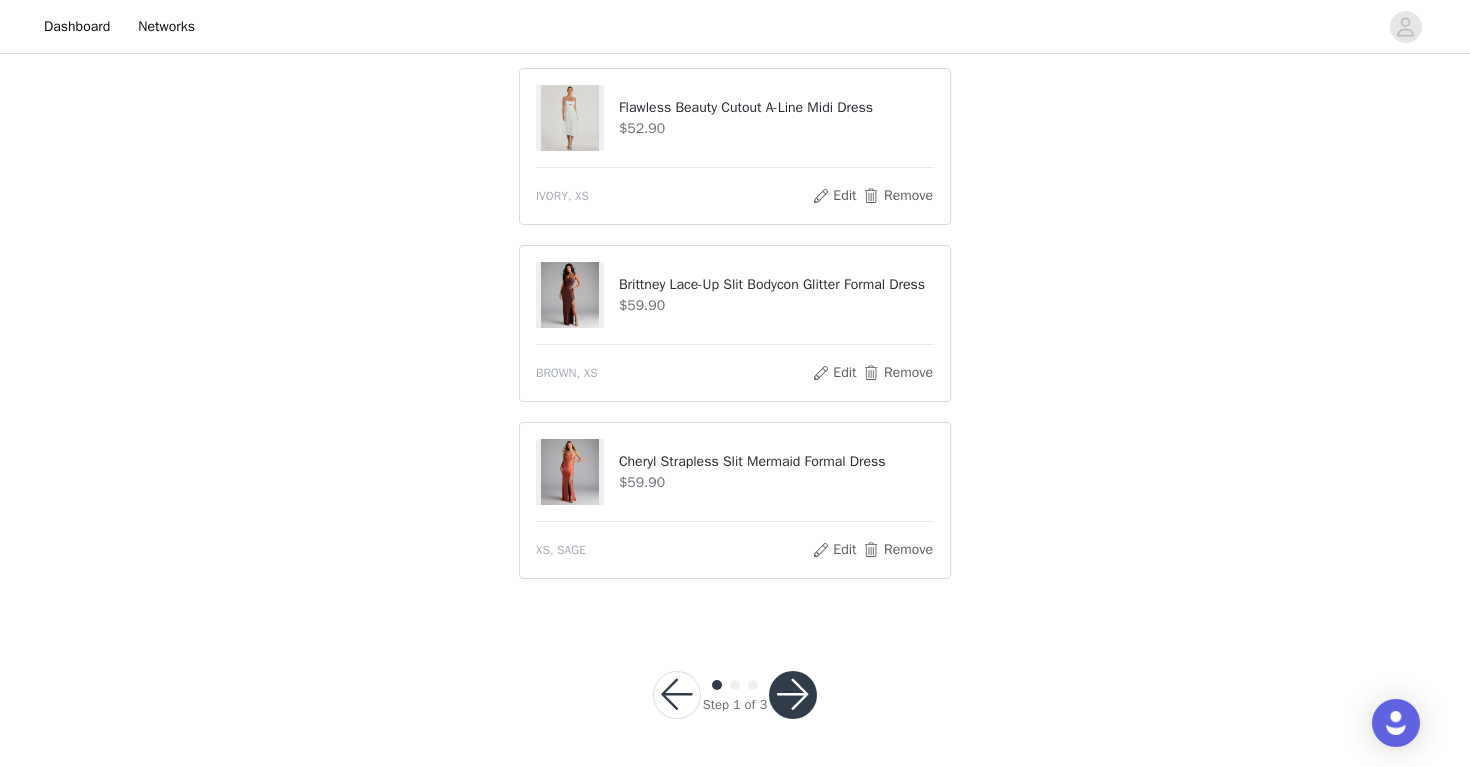 click at bounding box center [793, 695] 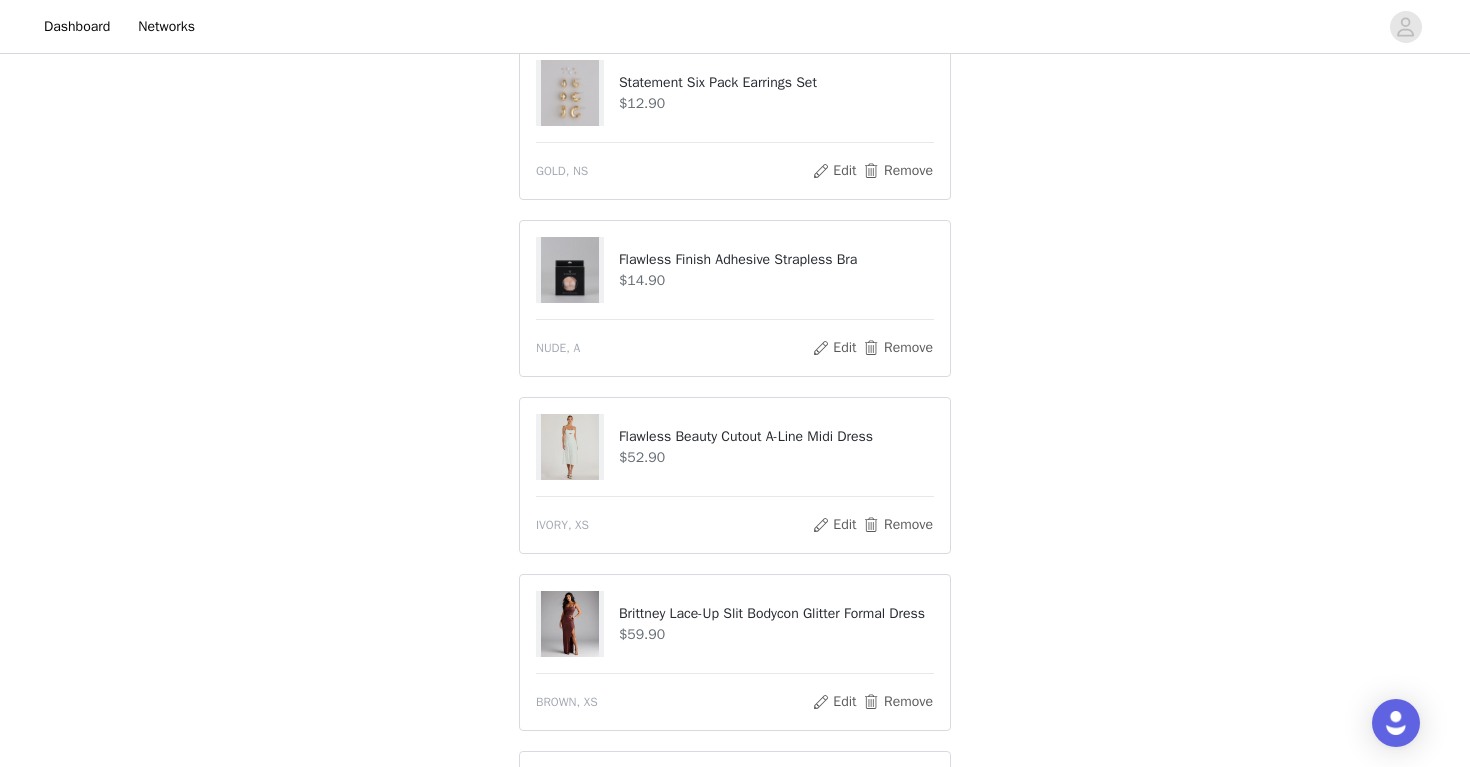 scroll, scrollTop: 1047, scrollLeft: 0, axis: vertical 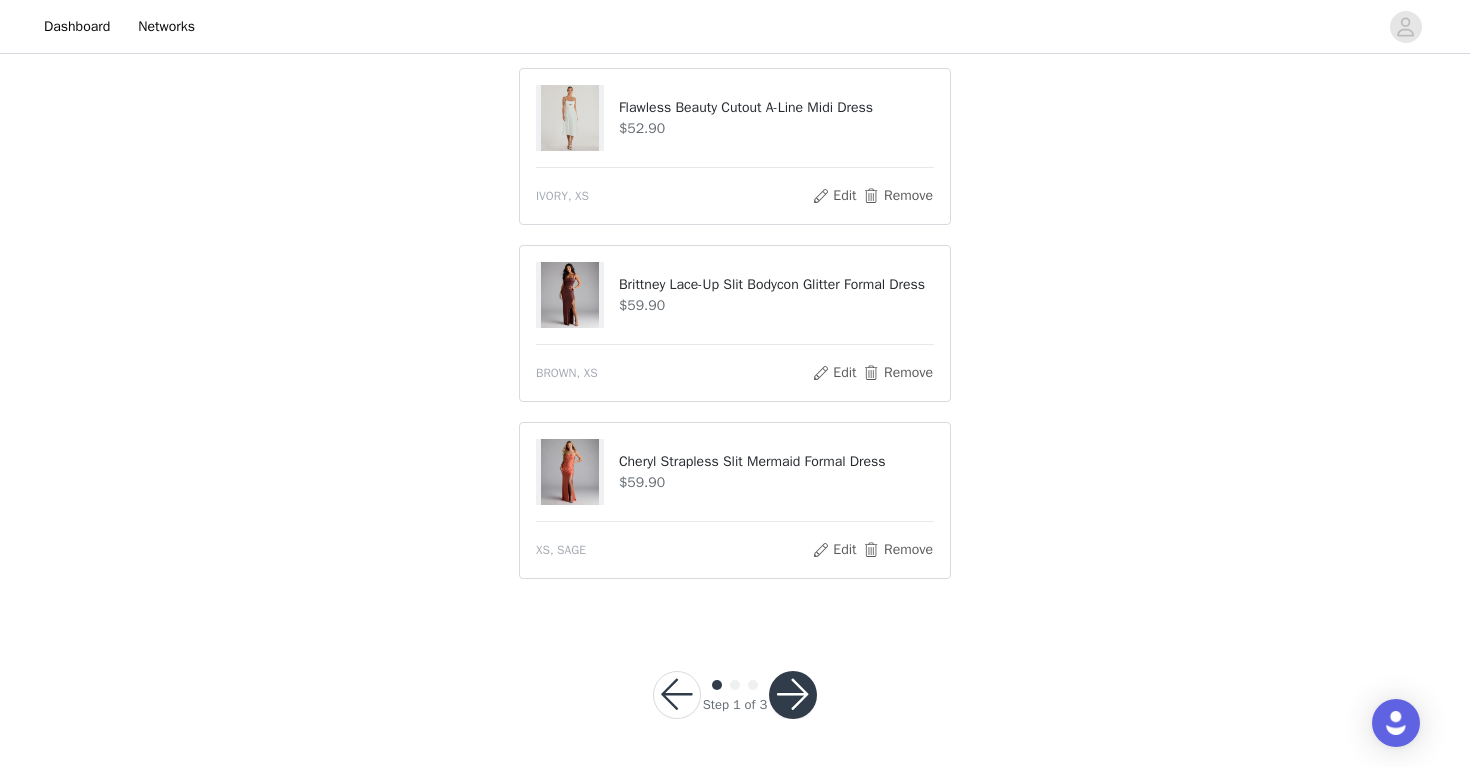 click at bounding box center [793, 695] 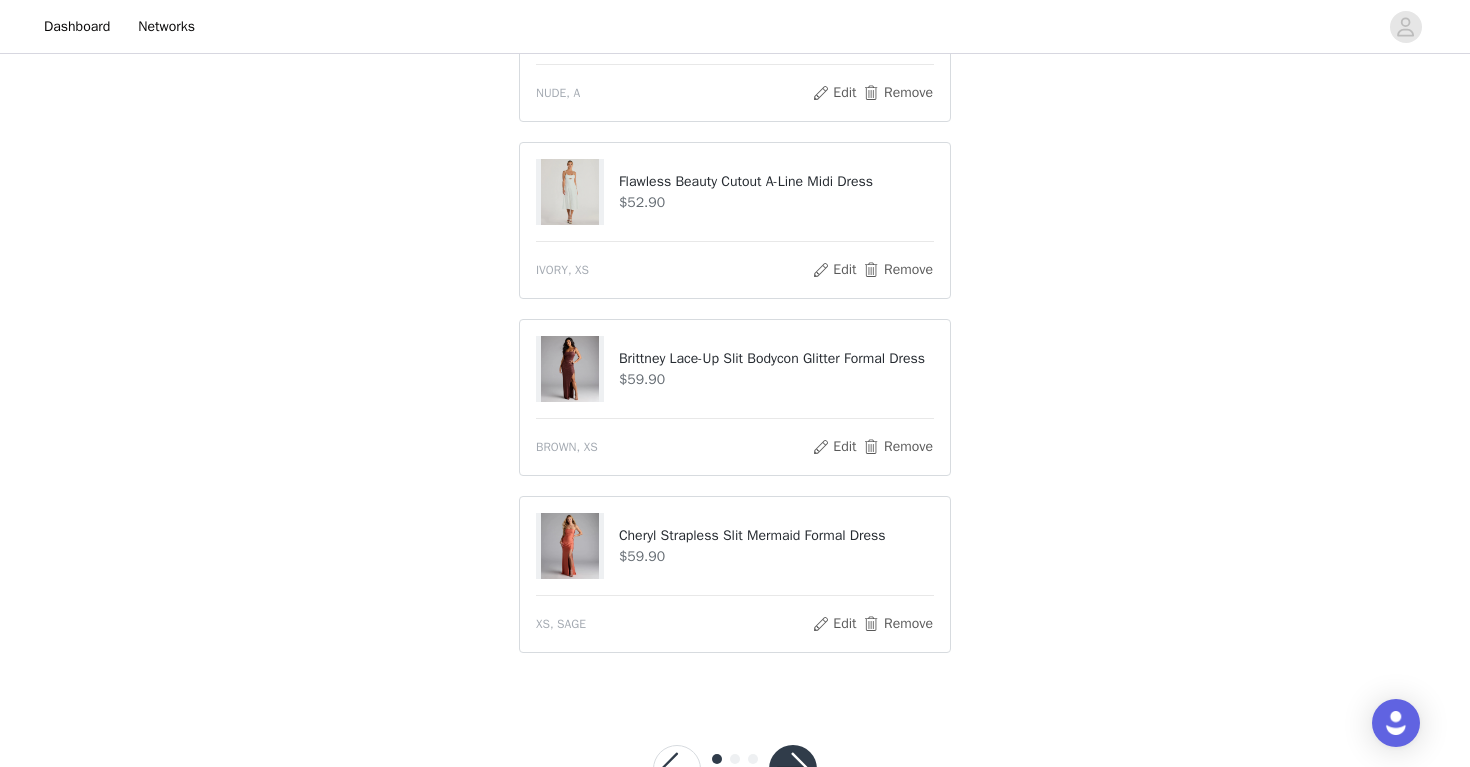 scroll, scrollTop: 1047, scrollLeft: 0, axis: vertical 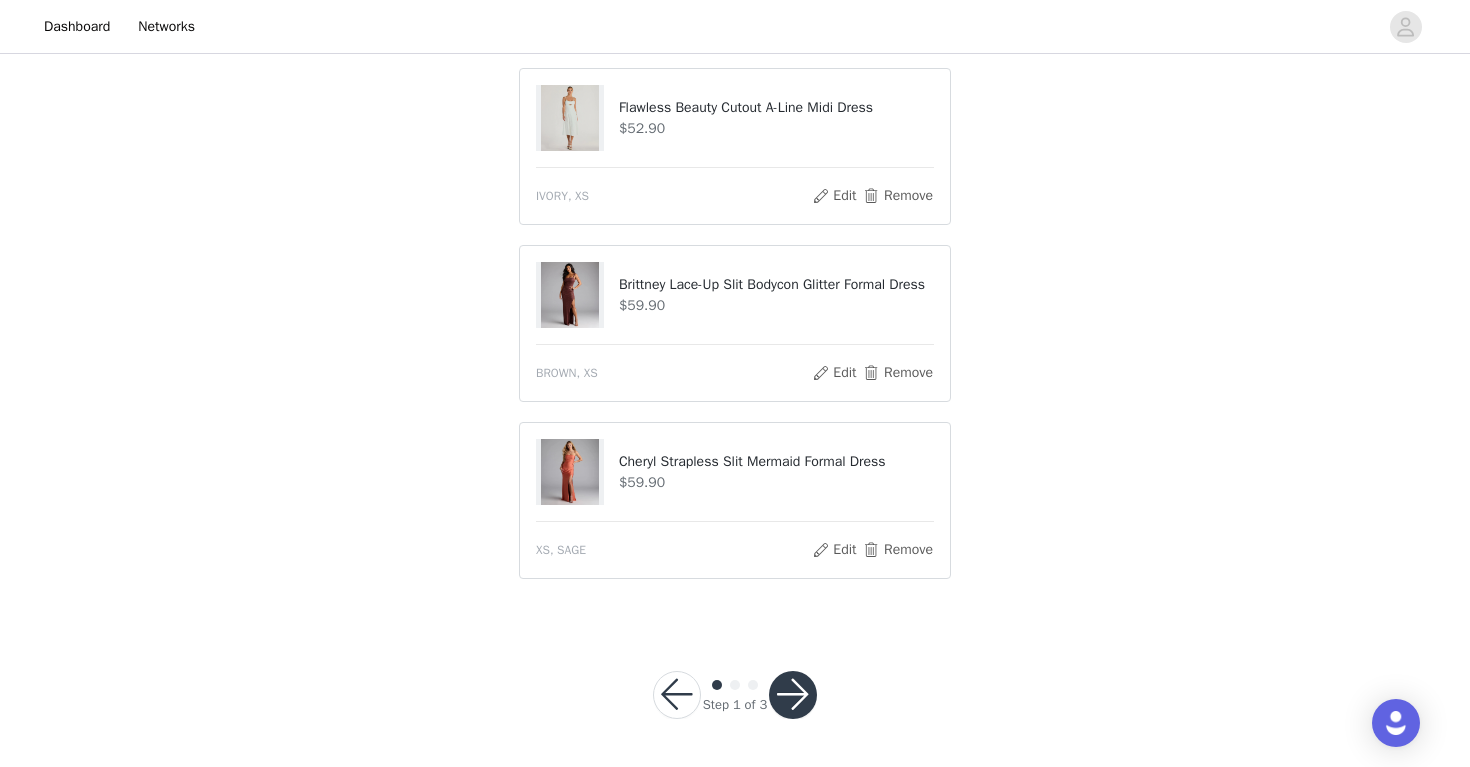 click at bounding box center (793, 695) 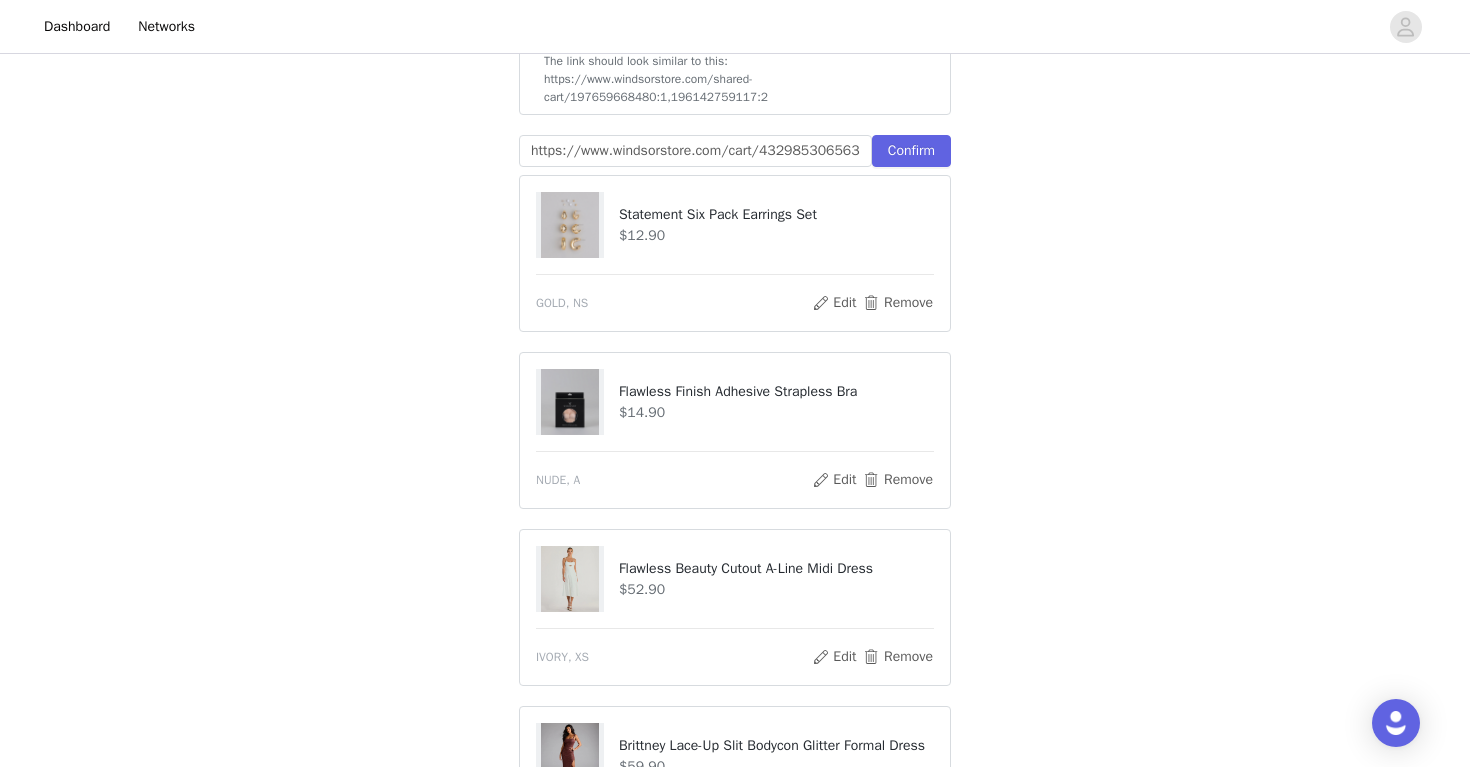 scroll, scrollTop: 579, scrollLeft: 0, axis: vertical 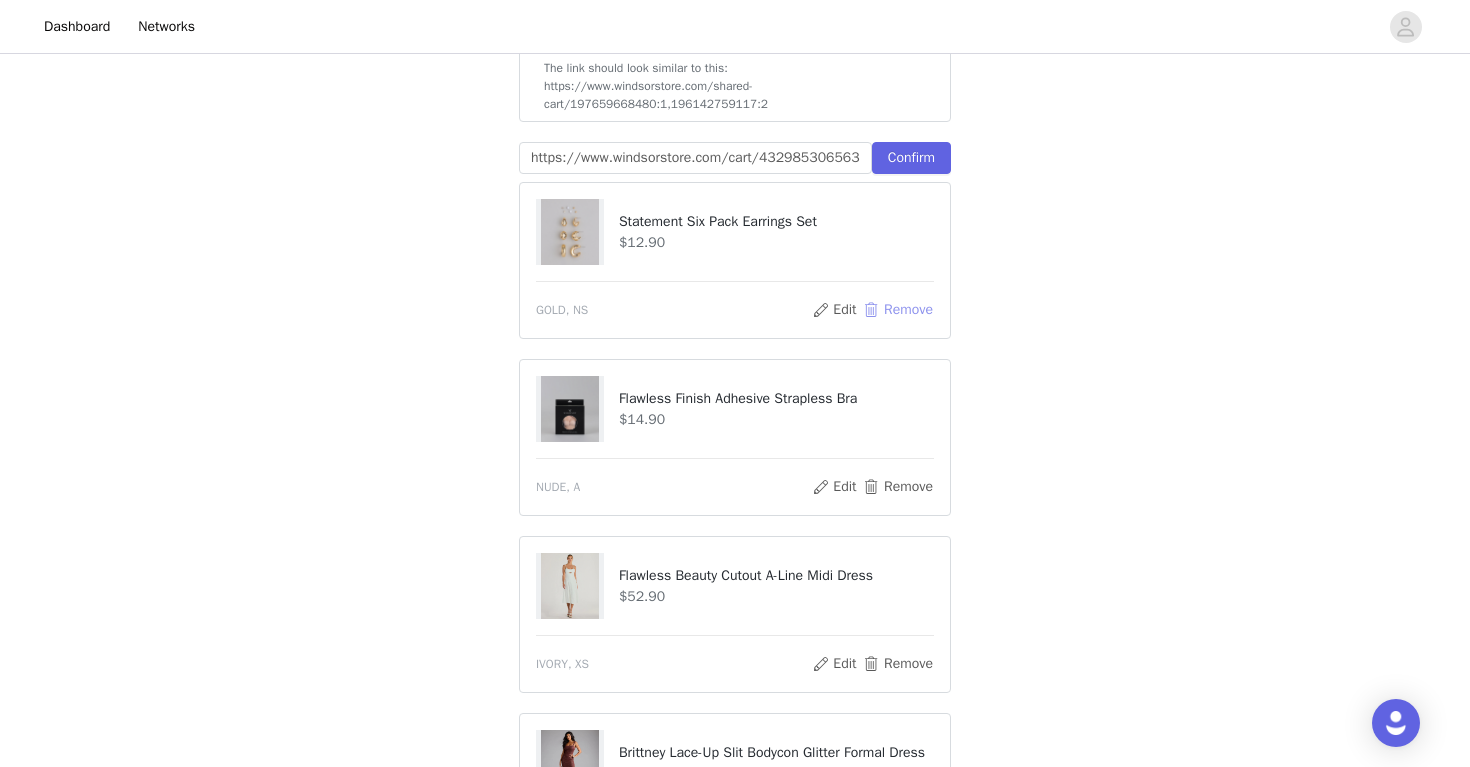 click on "Remove" at bounding box center (898, 310) 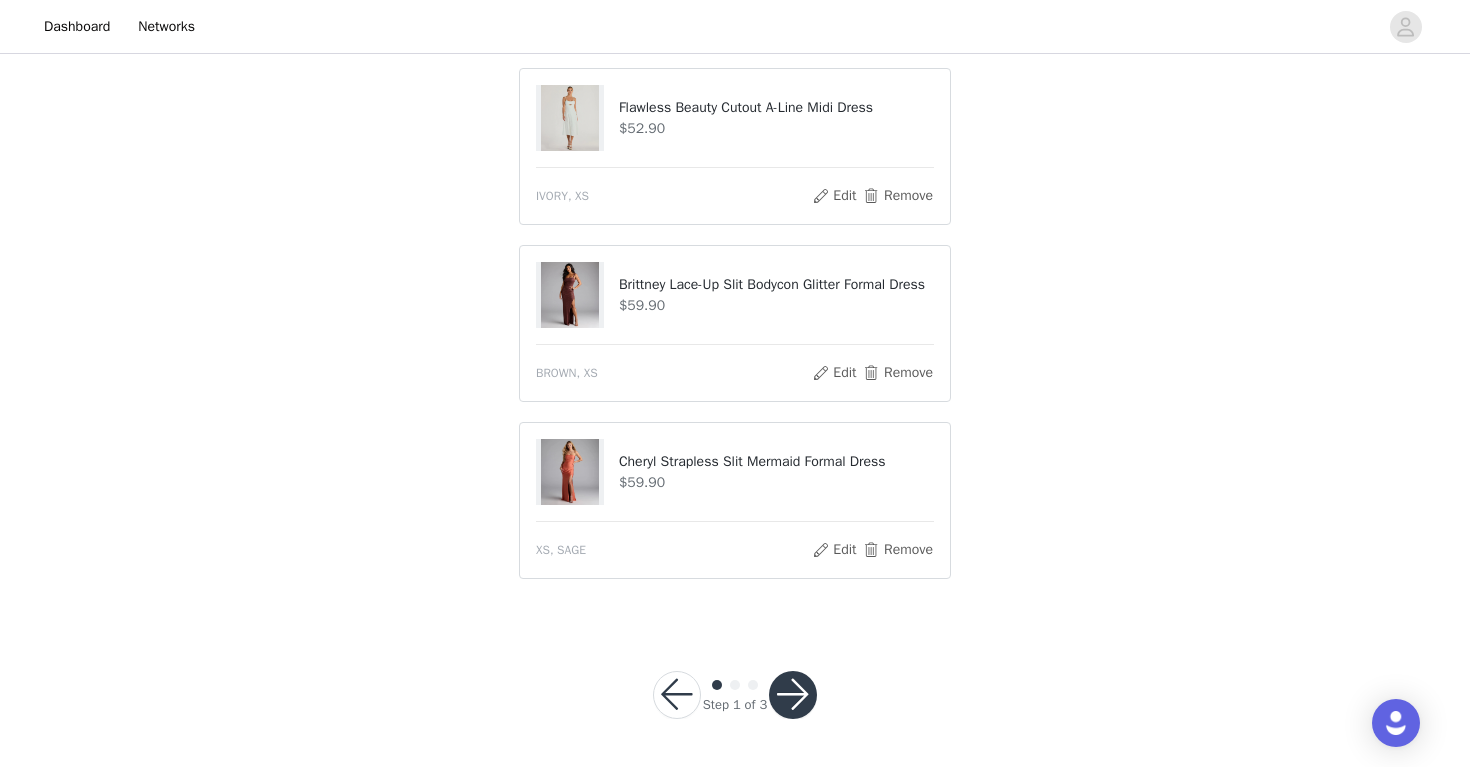 scroll, scrollTop: 860, scrollLeft: 0, axis: vertical 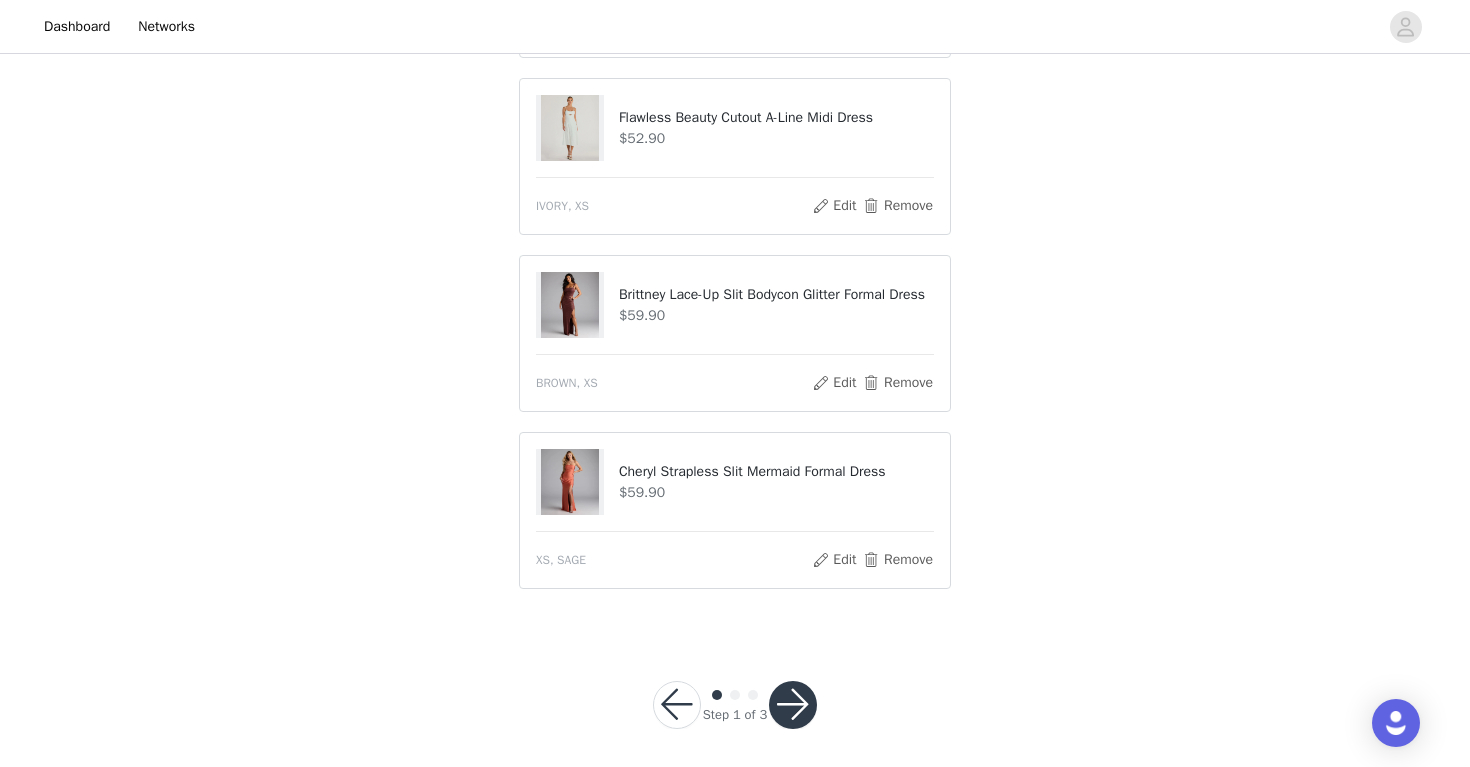 click at bounding box center (570, 482) 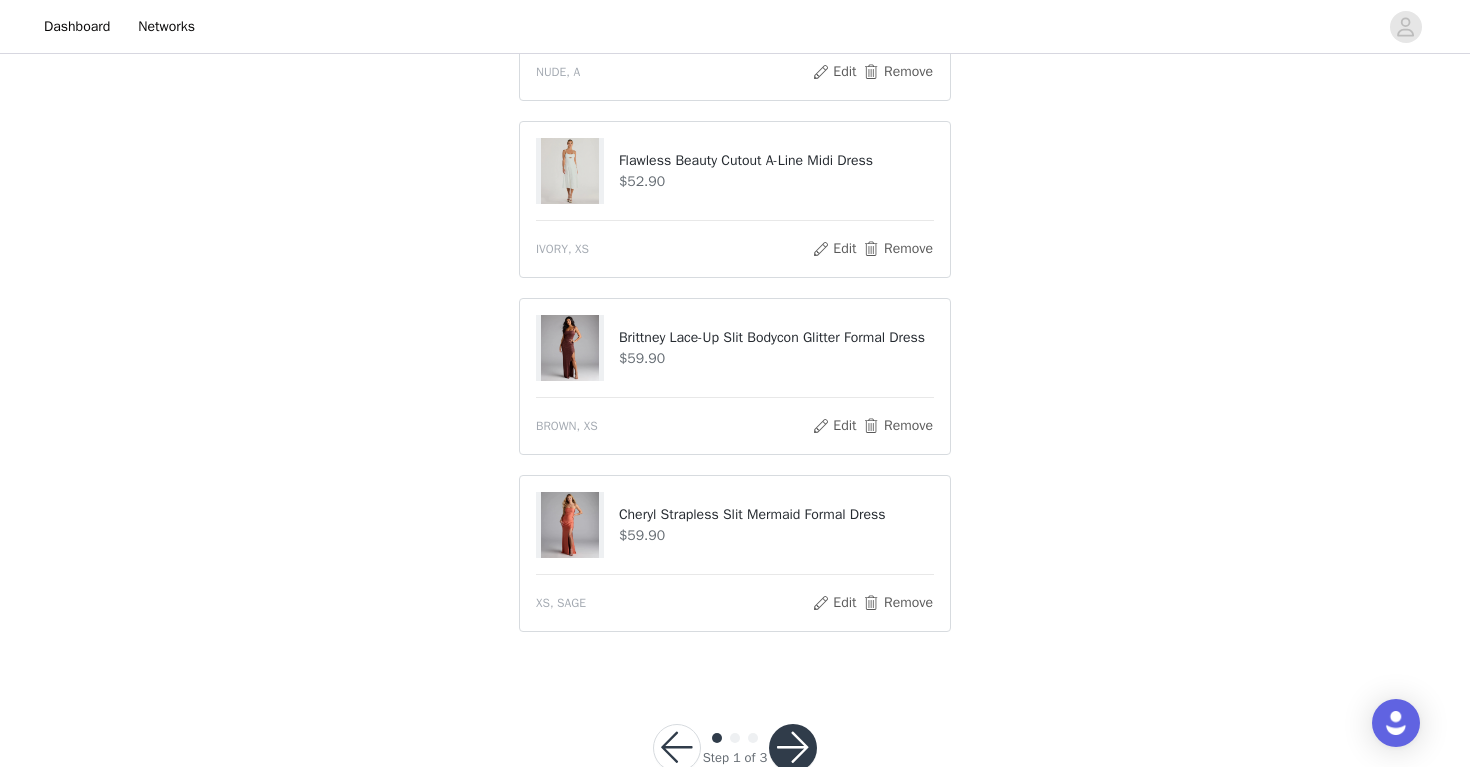 scroll, scrollTop: 870, scrollLeft: 0, axis: vertical 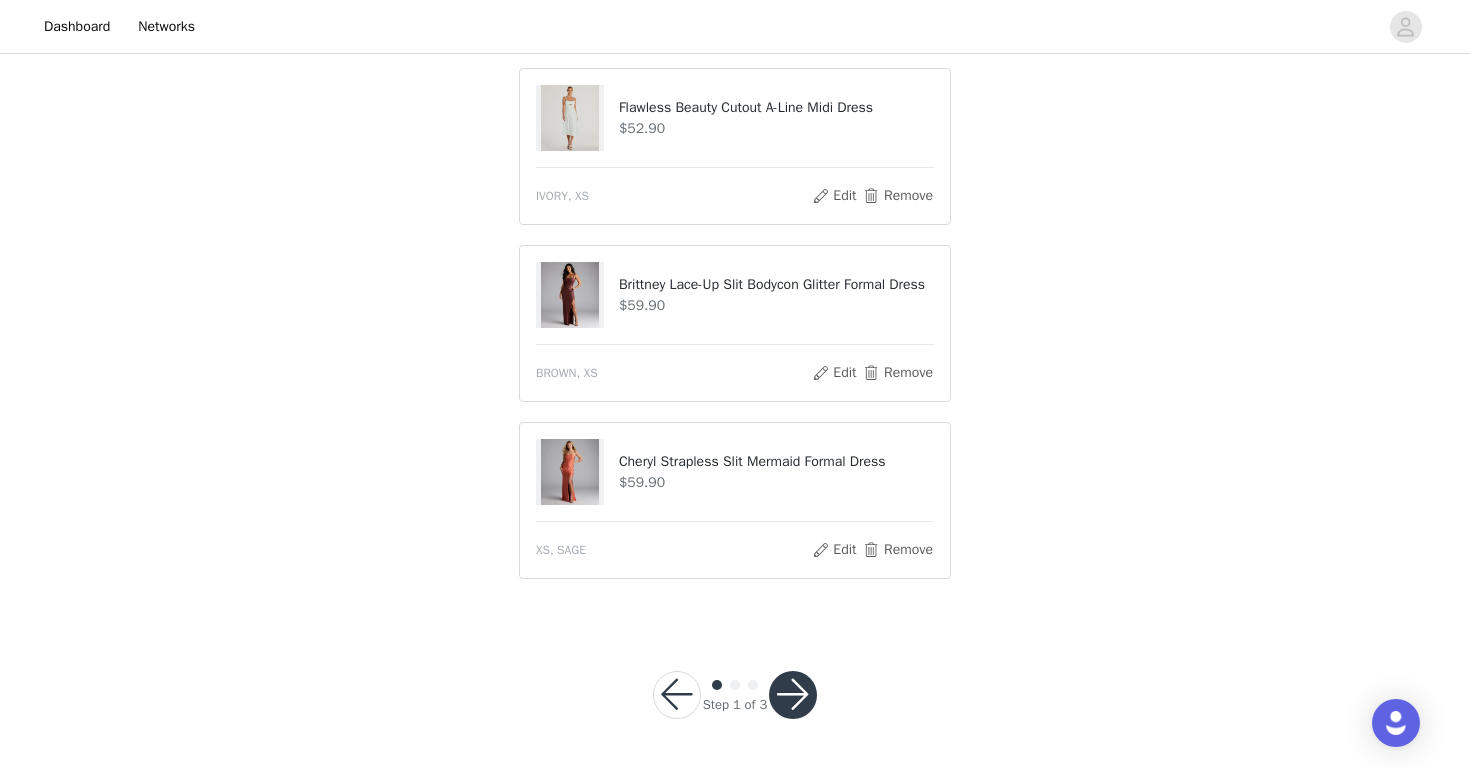 click at bounding box center (793, 695) 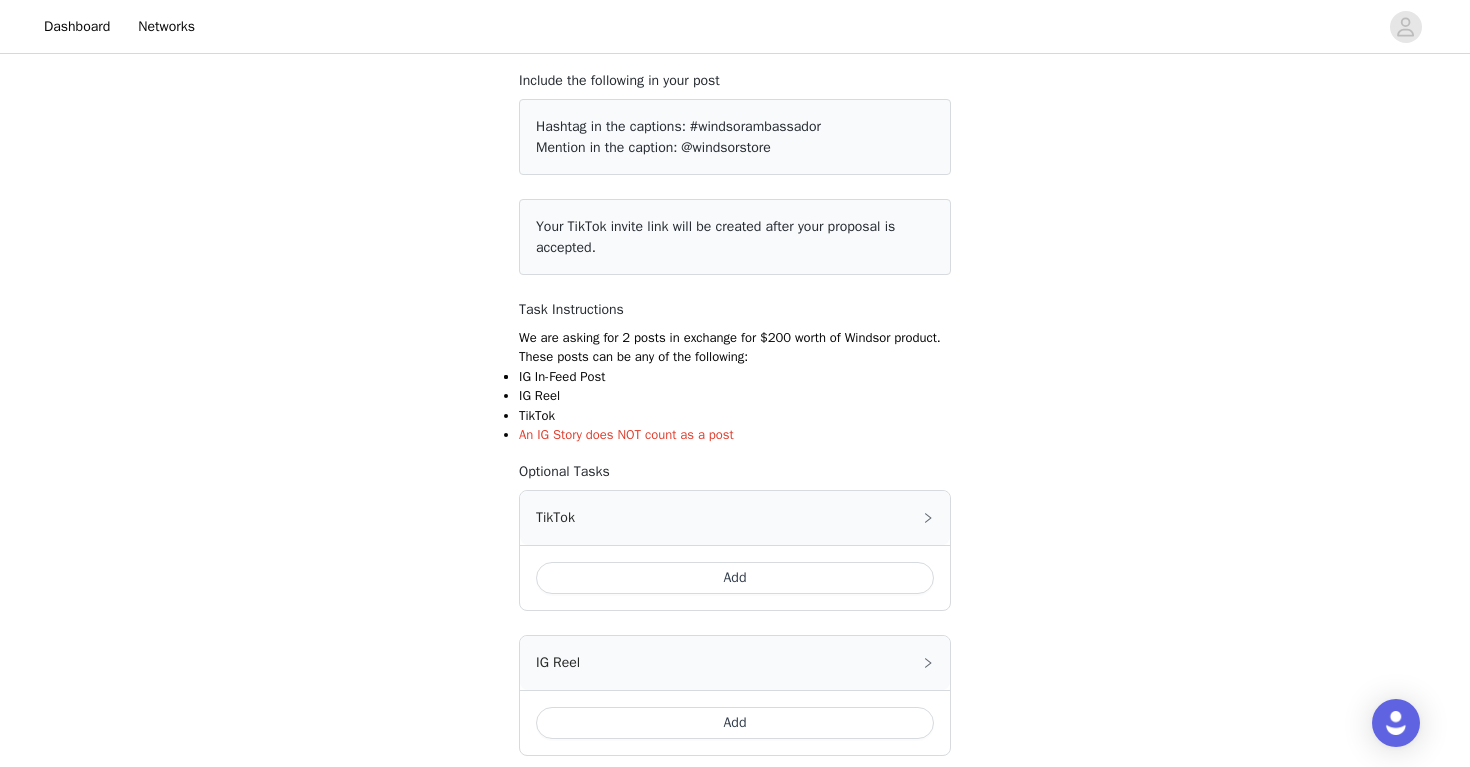 scroll, scrollTop: 138, scrollLeft: 0, axis: vertical 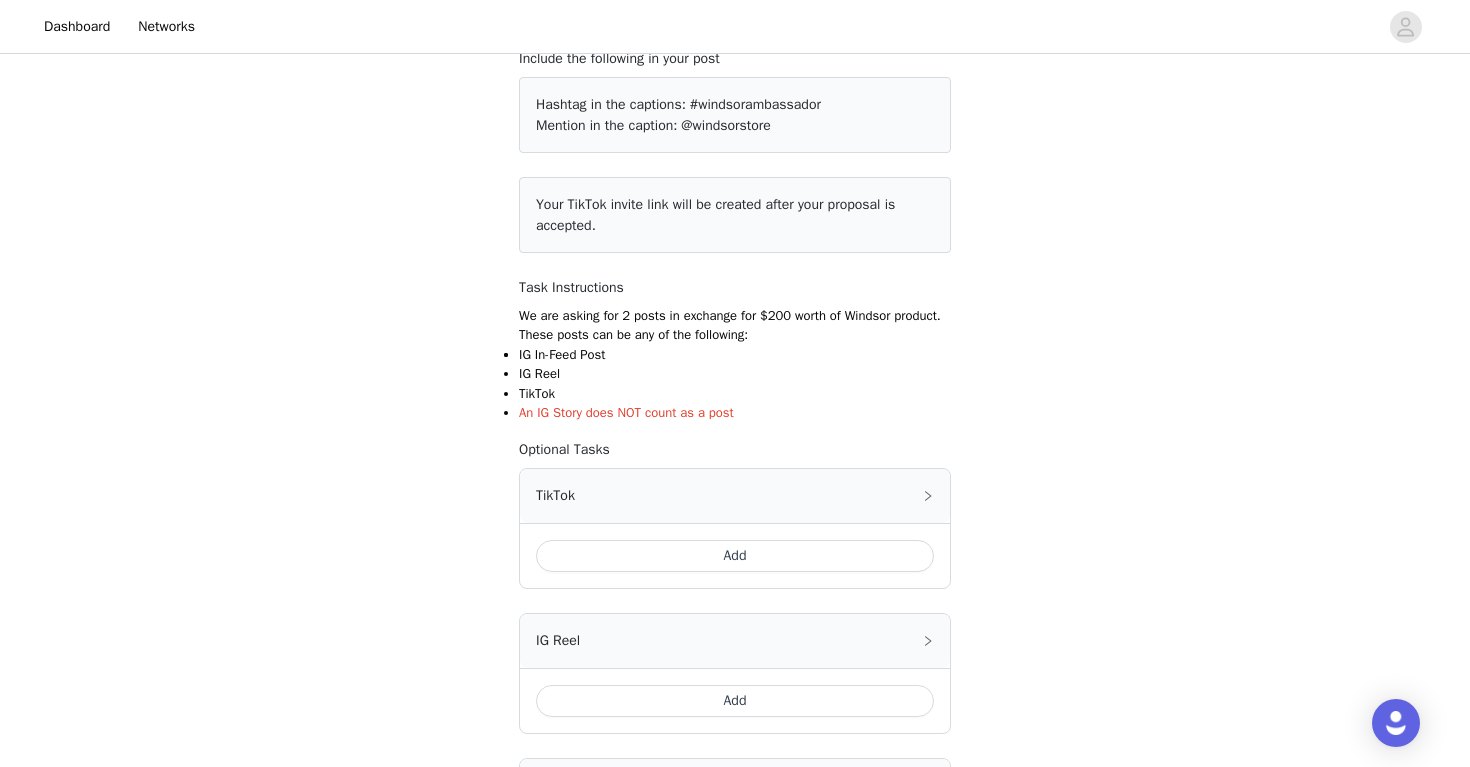 click on "Add" at bounding box center (735, 556) 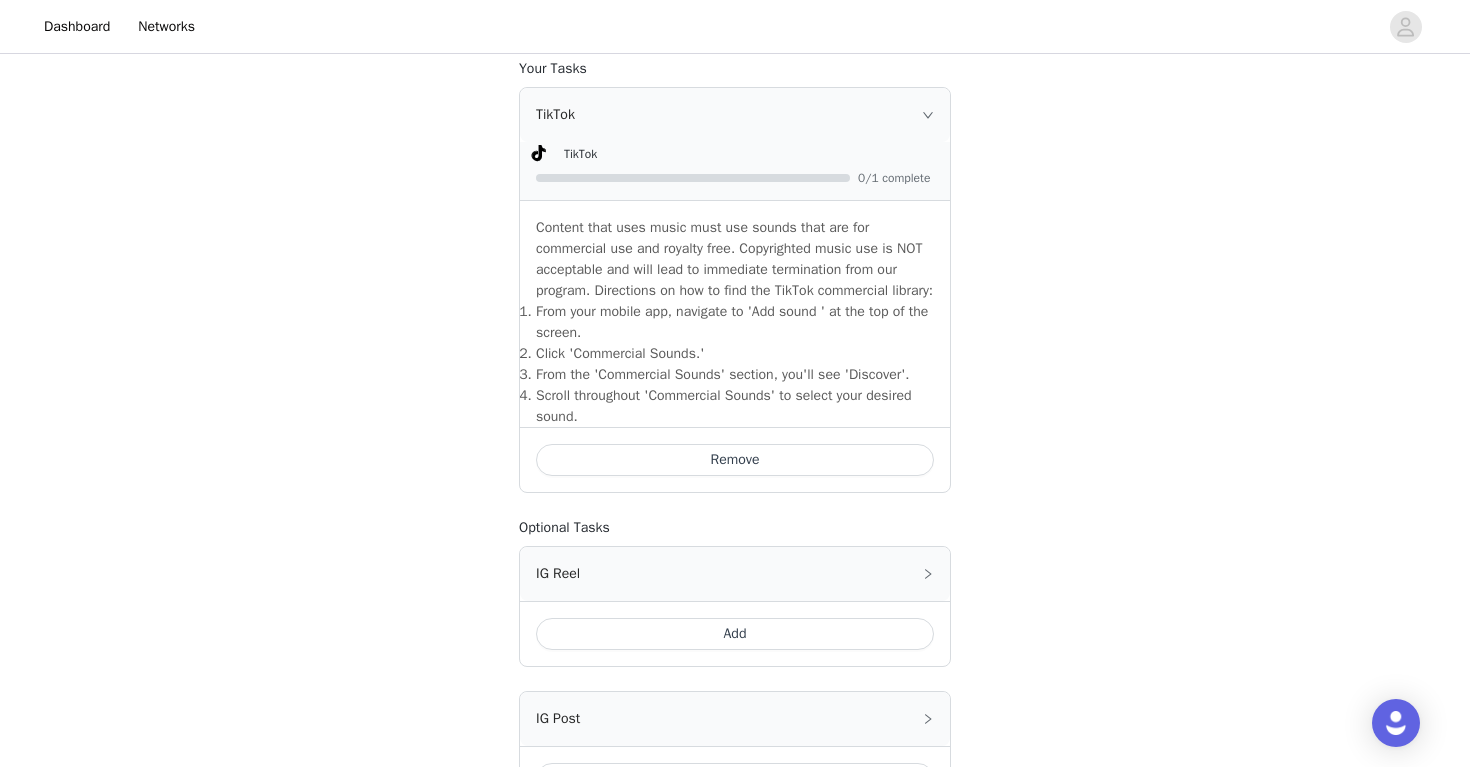 scroll, scrollTop: 776, scrollLeft: 0, axis: vertical 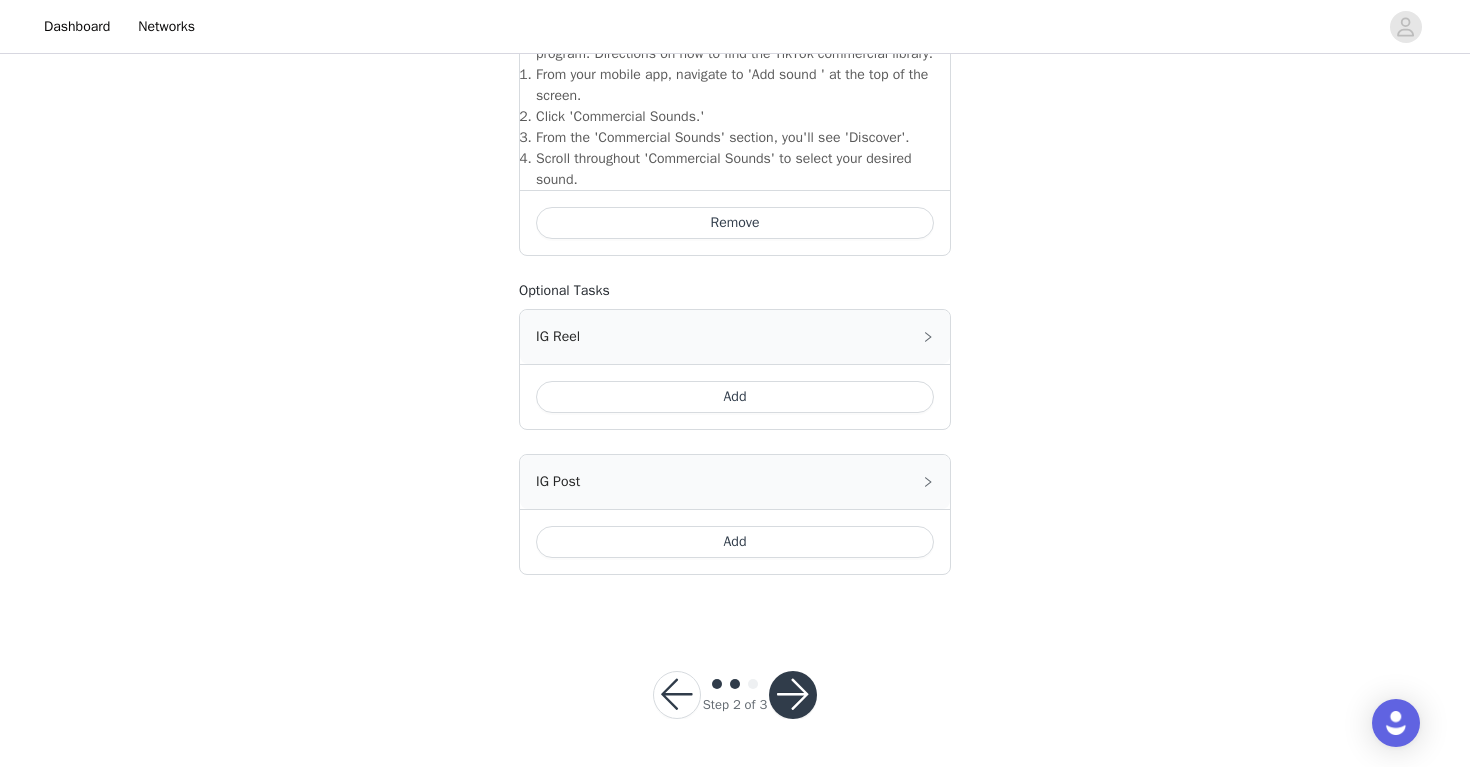 click at bounding box center (793, 695) 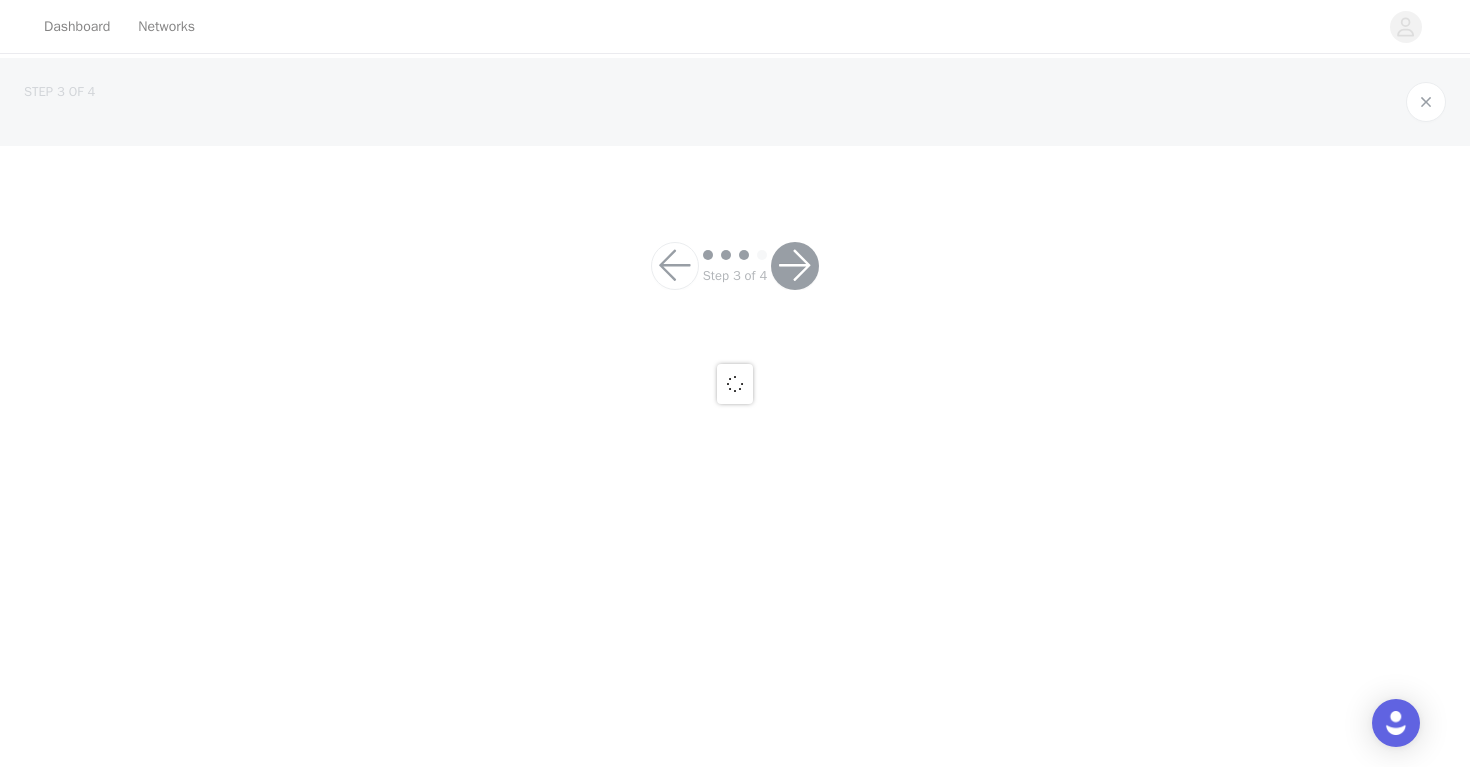 scroll, scrollTop: 0, scrollLeft: 0, axis: both 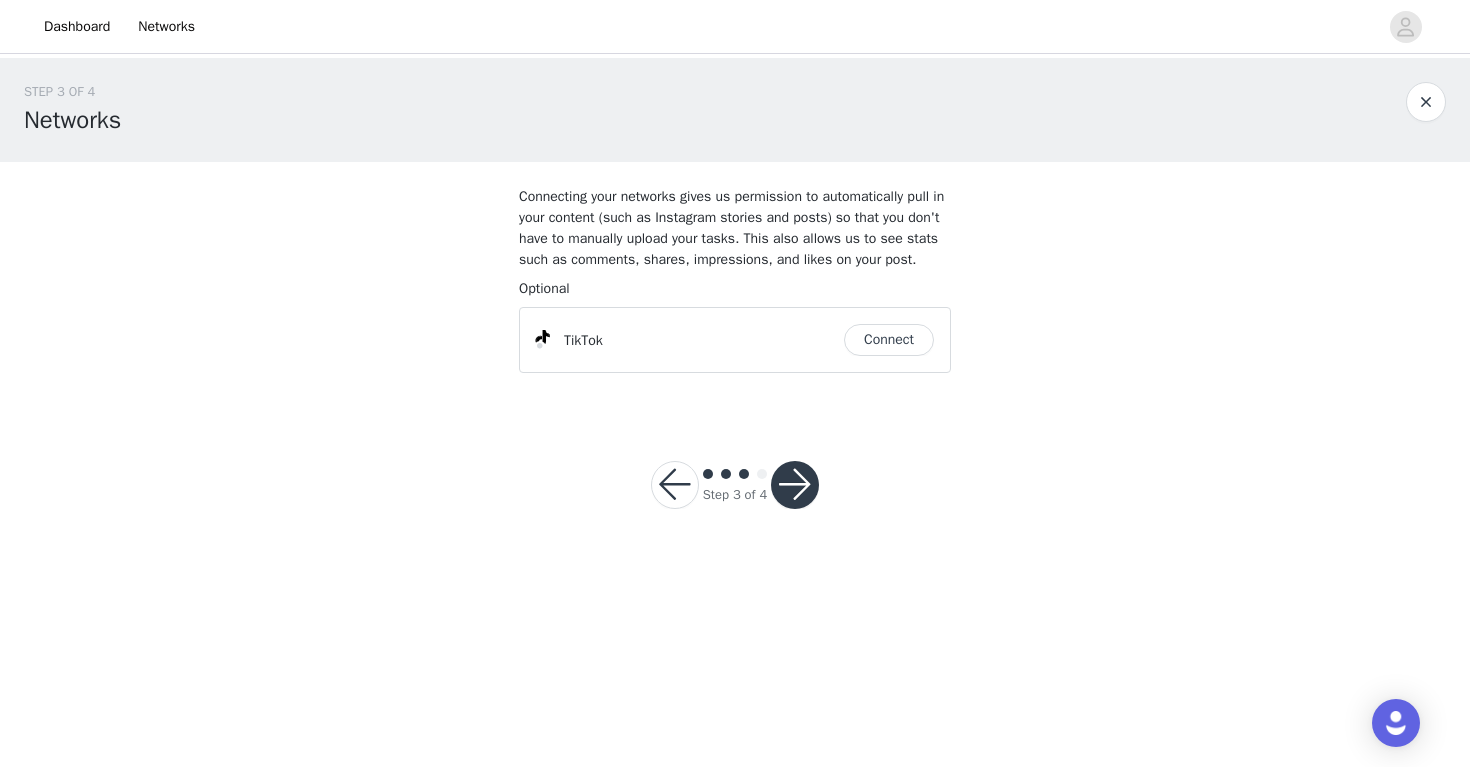 click at bounding box center (795, 485) 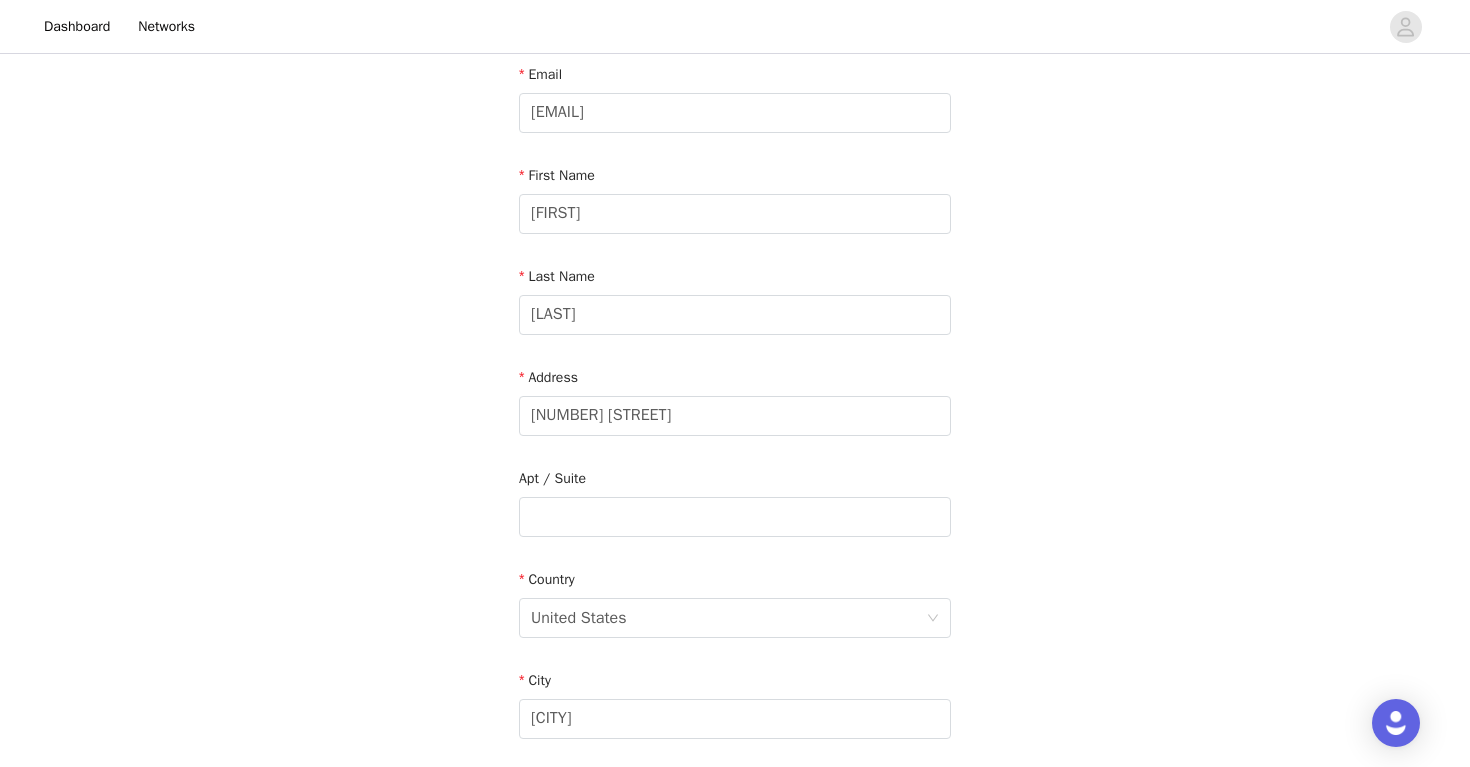 scroll, scrollTop: 125, scrollLeft: 0, axis: vertical 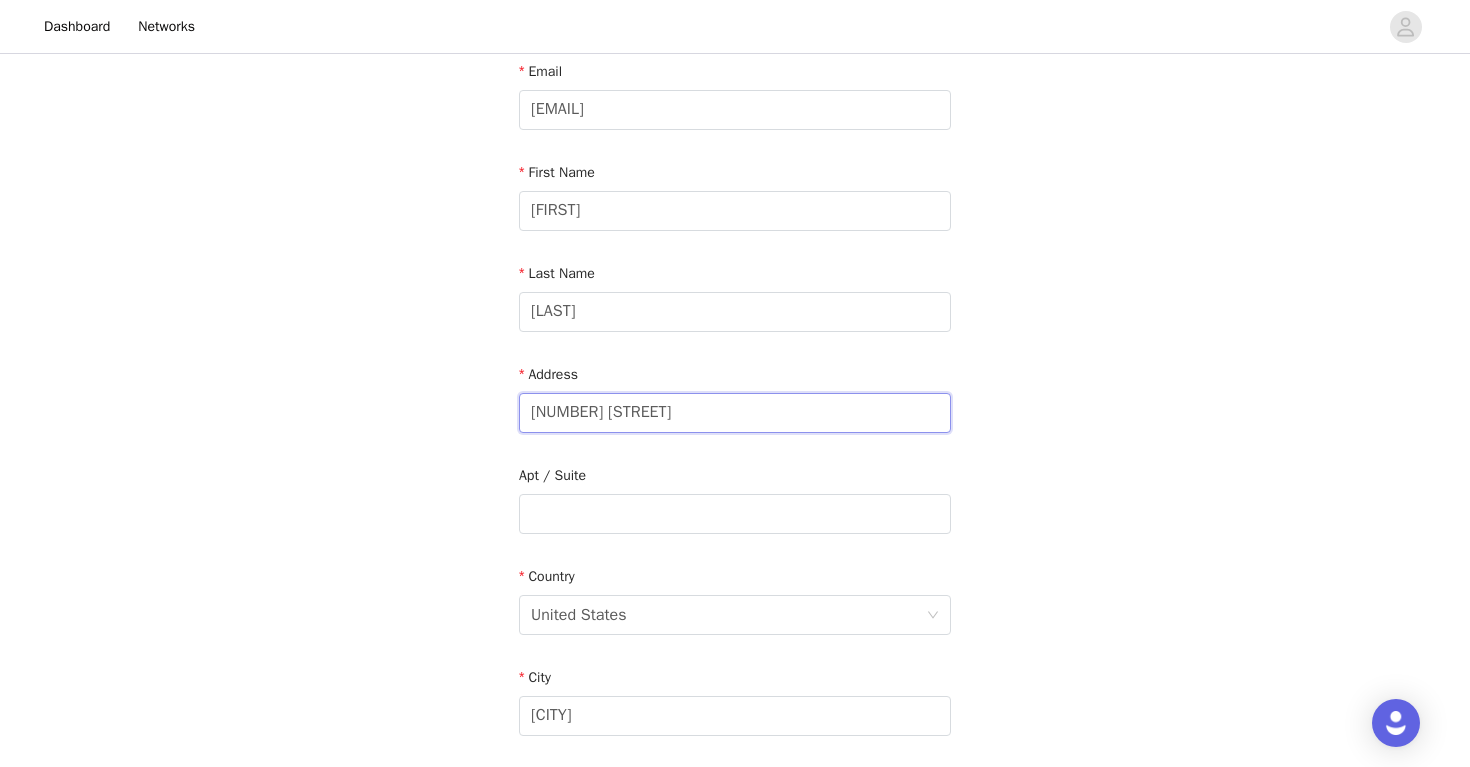click on "[NUMBER] [STREET]" at bounding box center [735, 413] 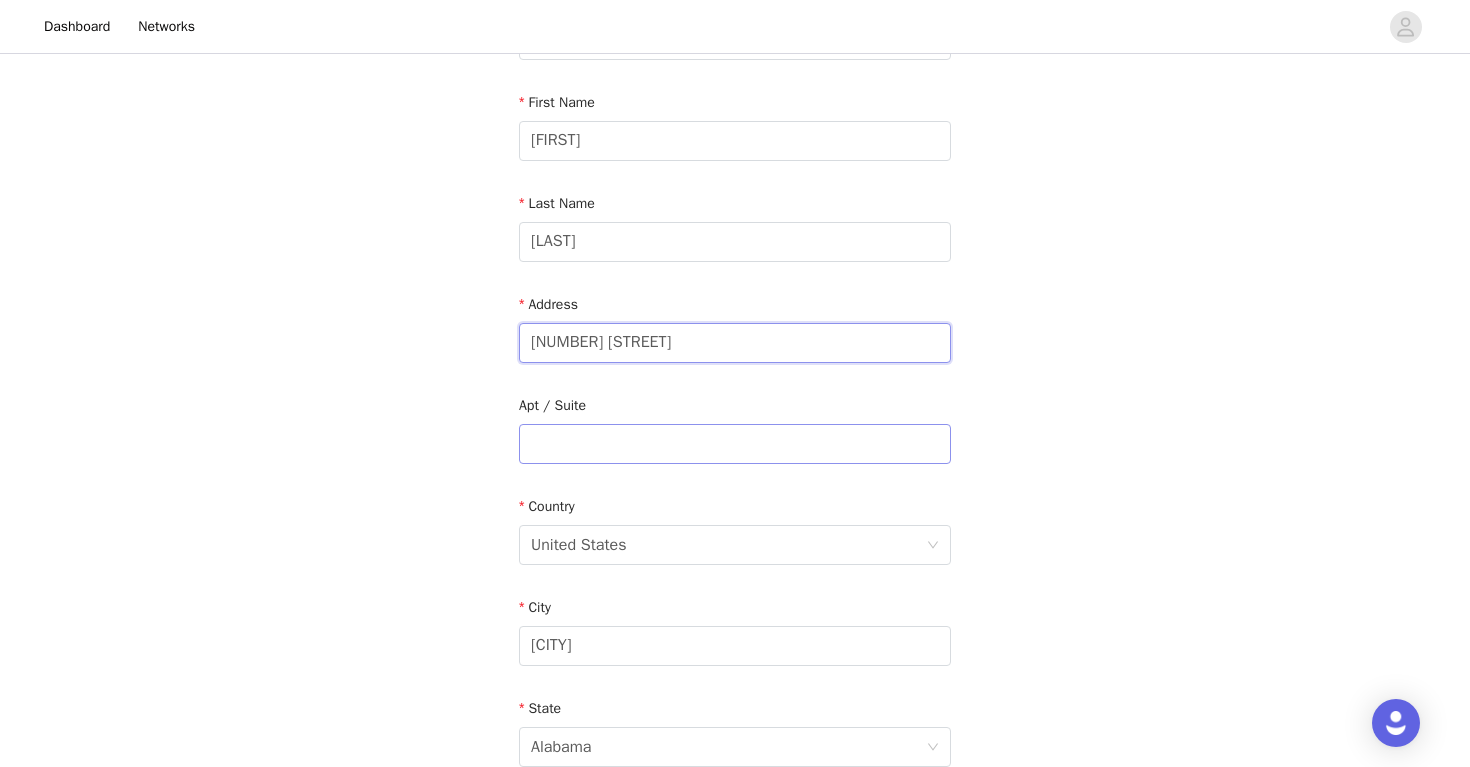 scroll, scrollTop: 197, scrollLeft: 0, axis: vertical 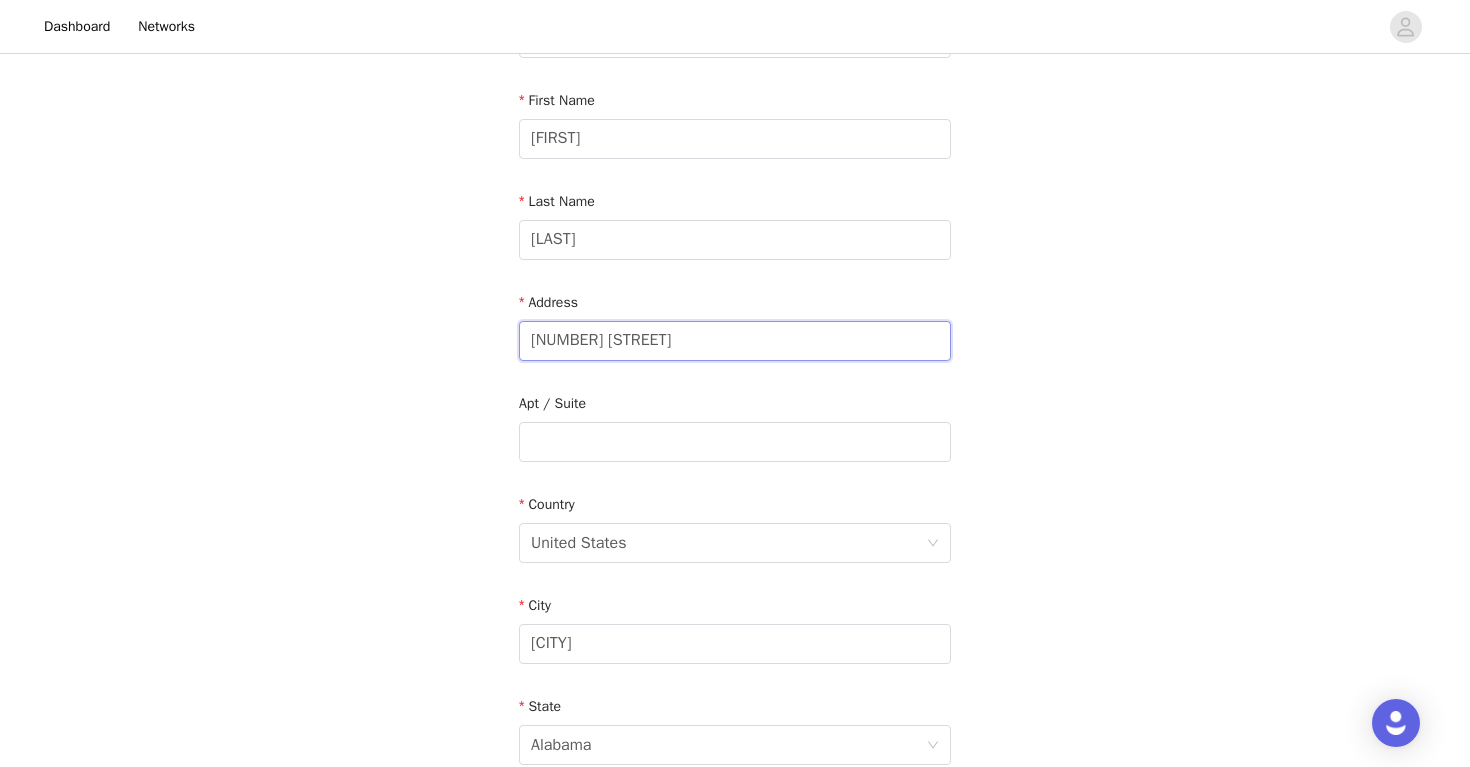 type on "[NUMBER] [STREET]" 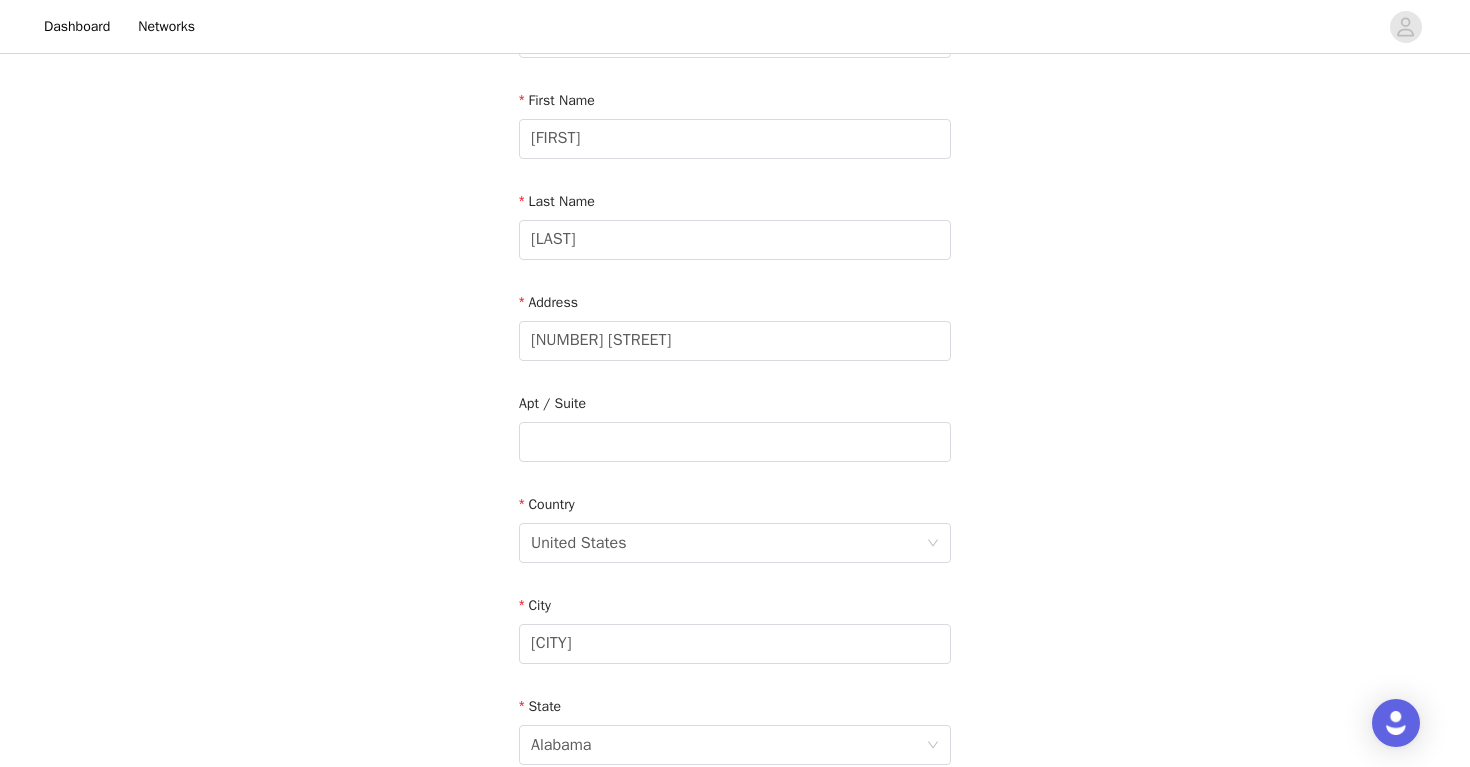 click on "City" at bounding box center (735, 609) 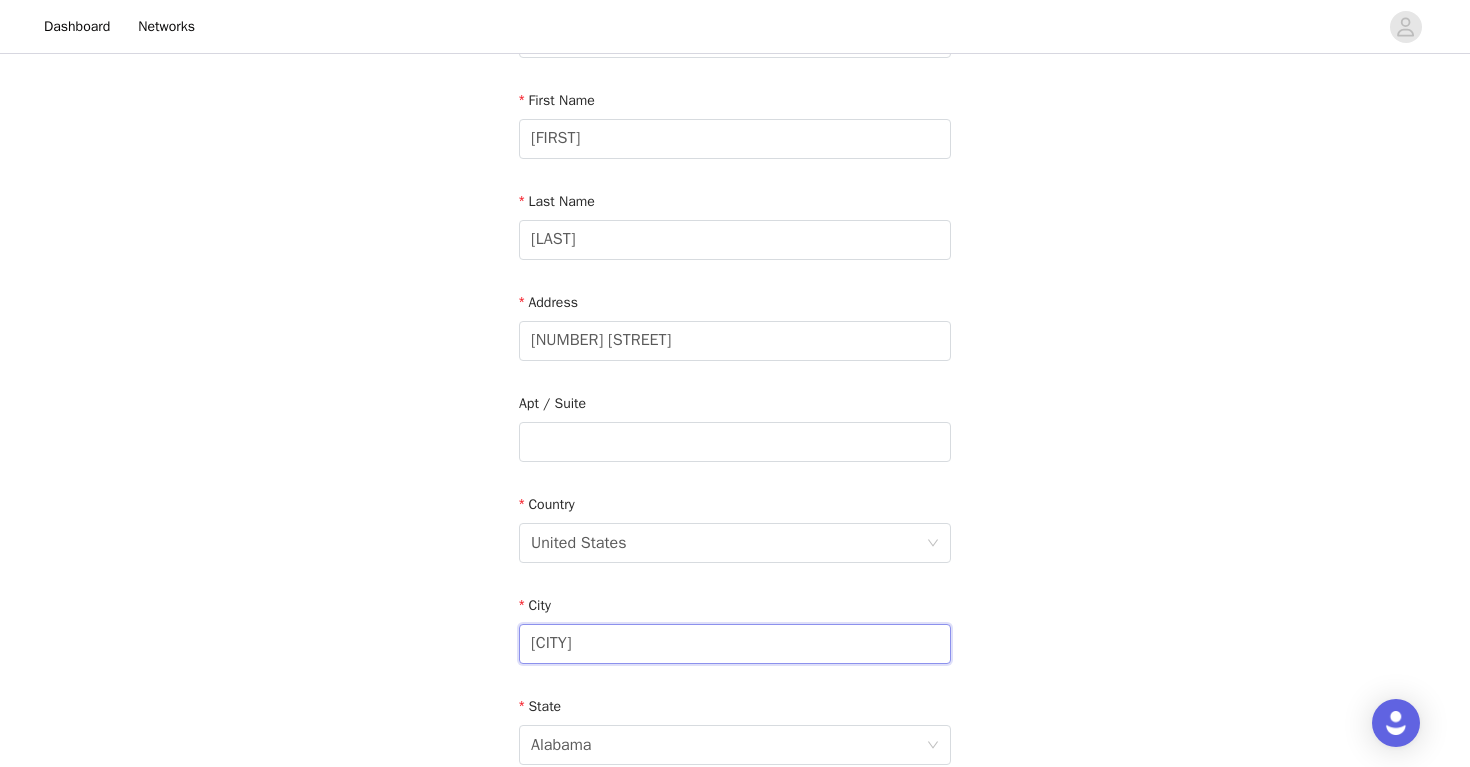 click on "[CITY]" at bounding box center [735, 644] 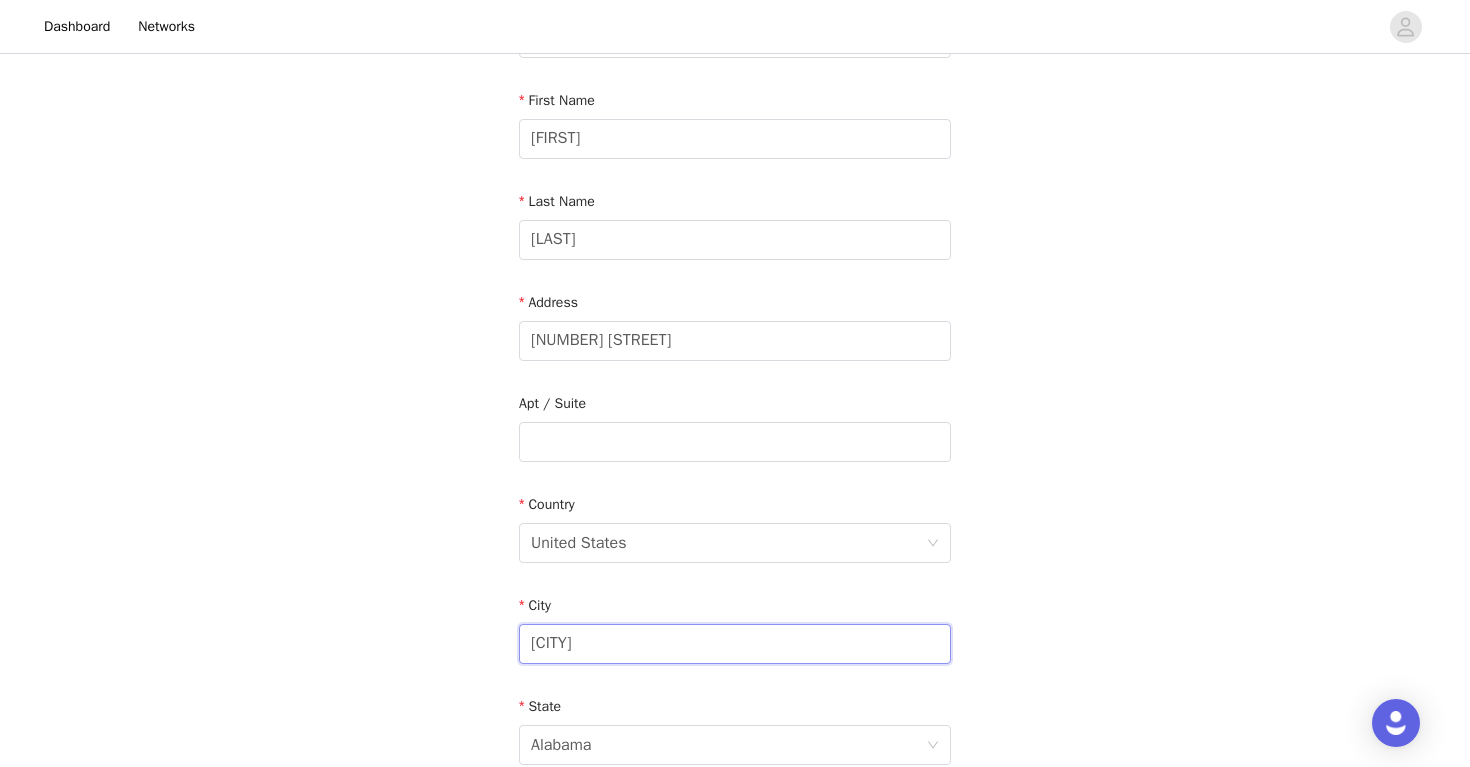 click on "[CITY]" at bounding box center (735, 644) 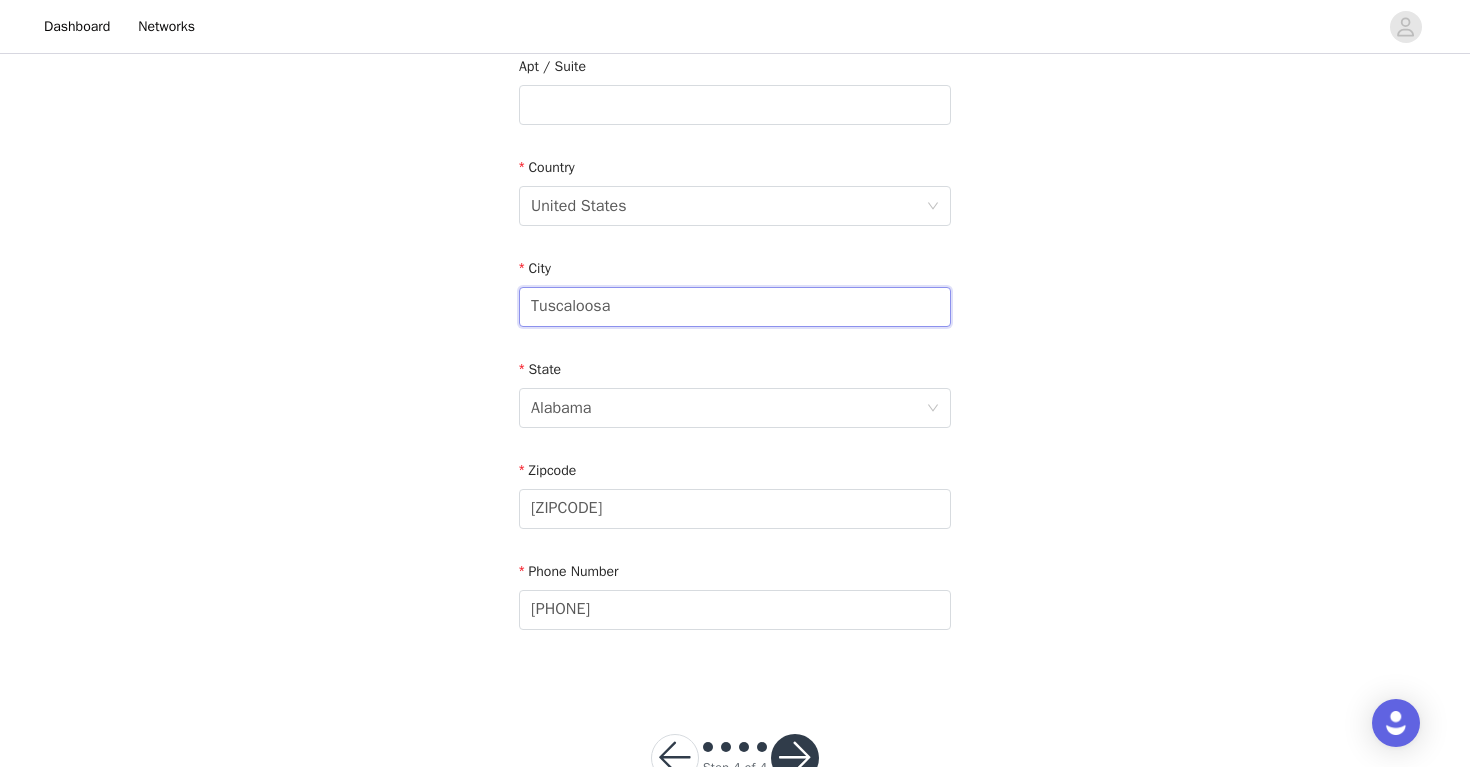 scroll, scrollTop: 596, scrollLeft: 0, axis: vertical 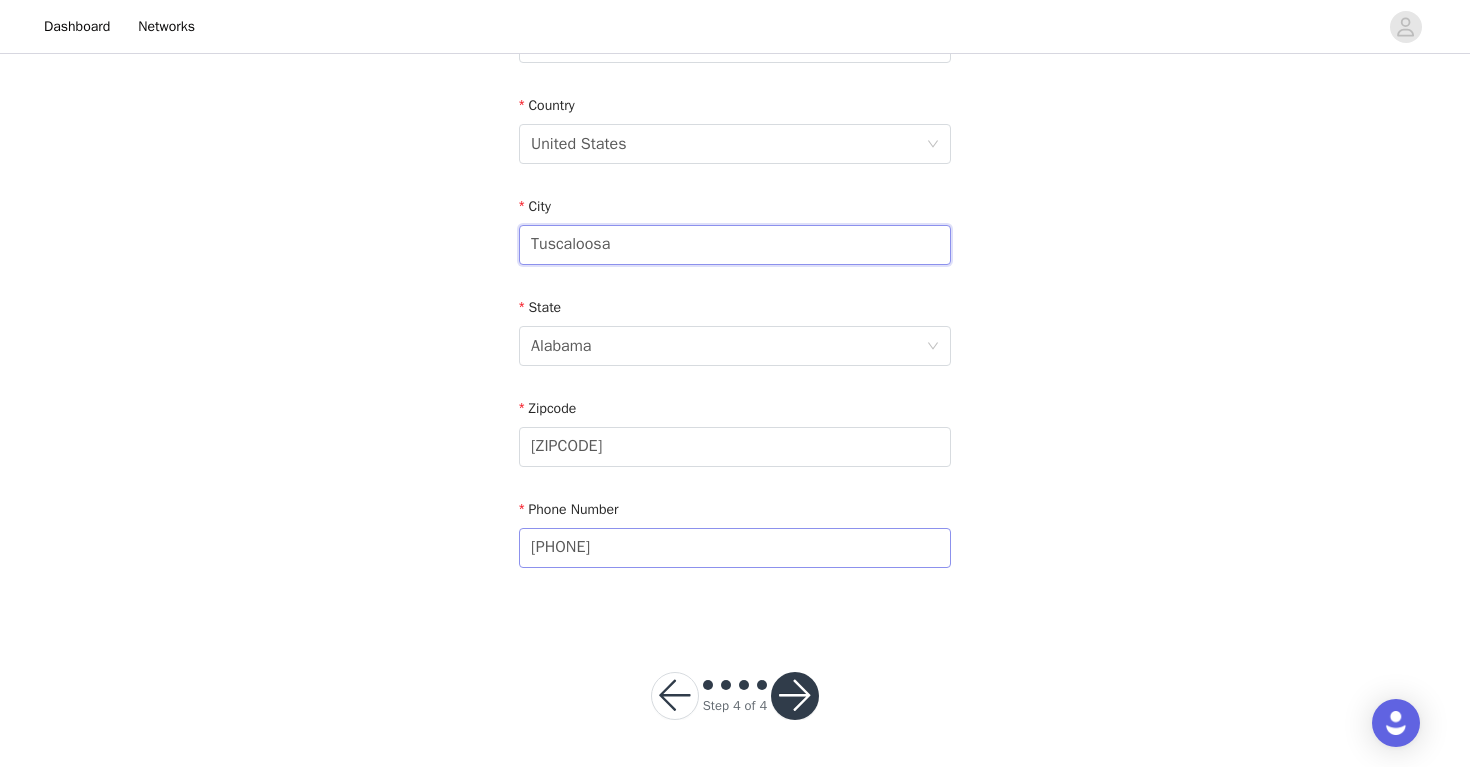 type on "Tuscaloosa" 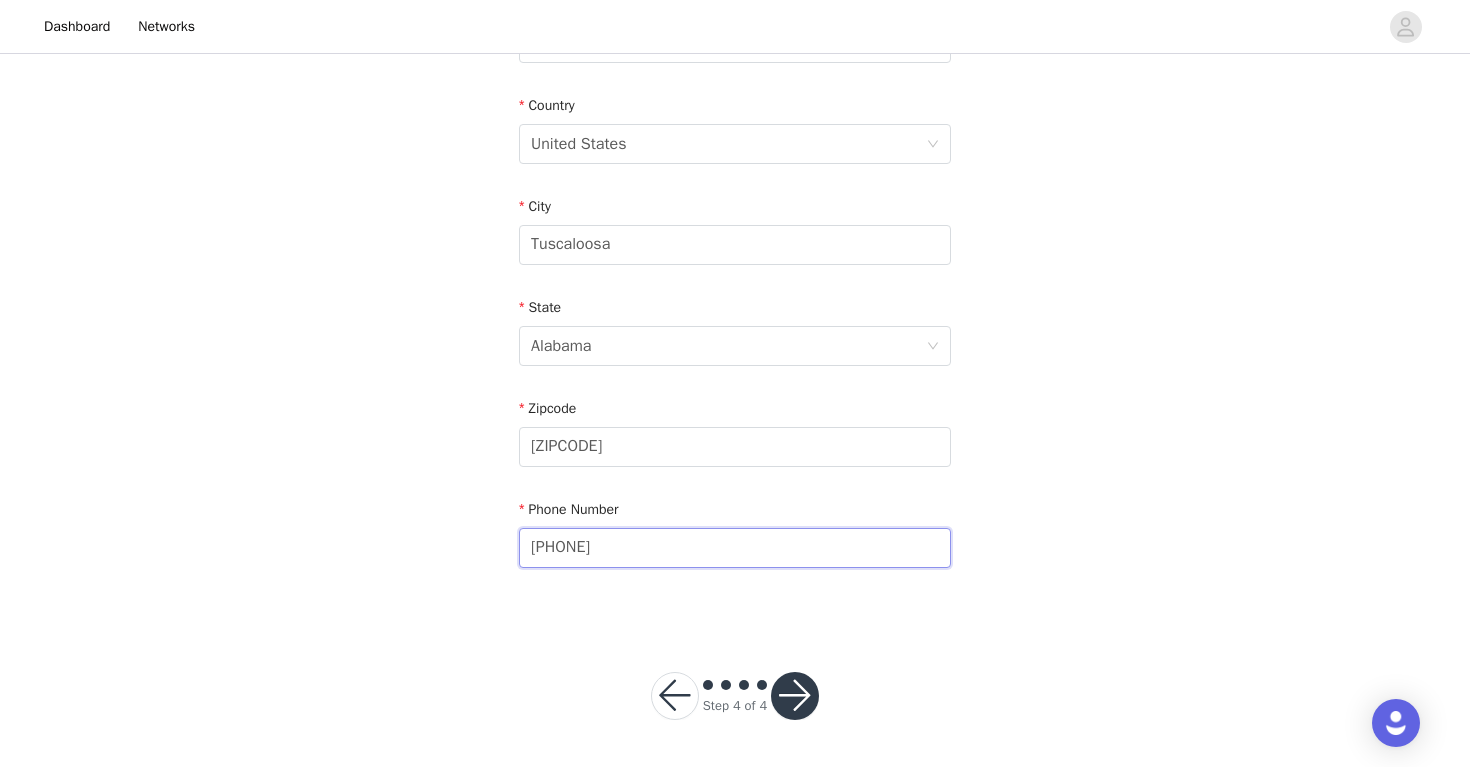 click on "[PHONE]" at bounding box center (735, 548) 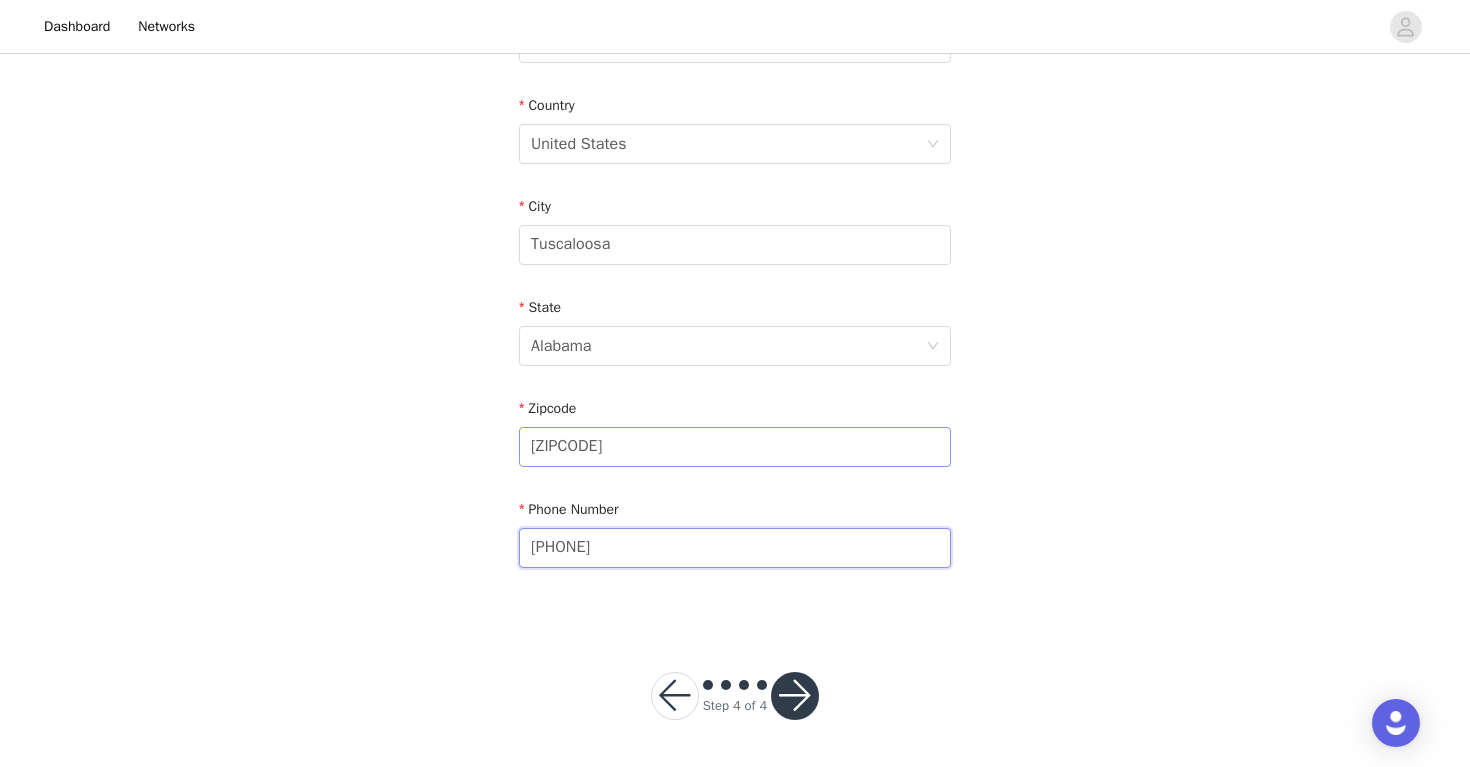 type on "[PHONE]" 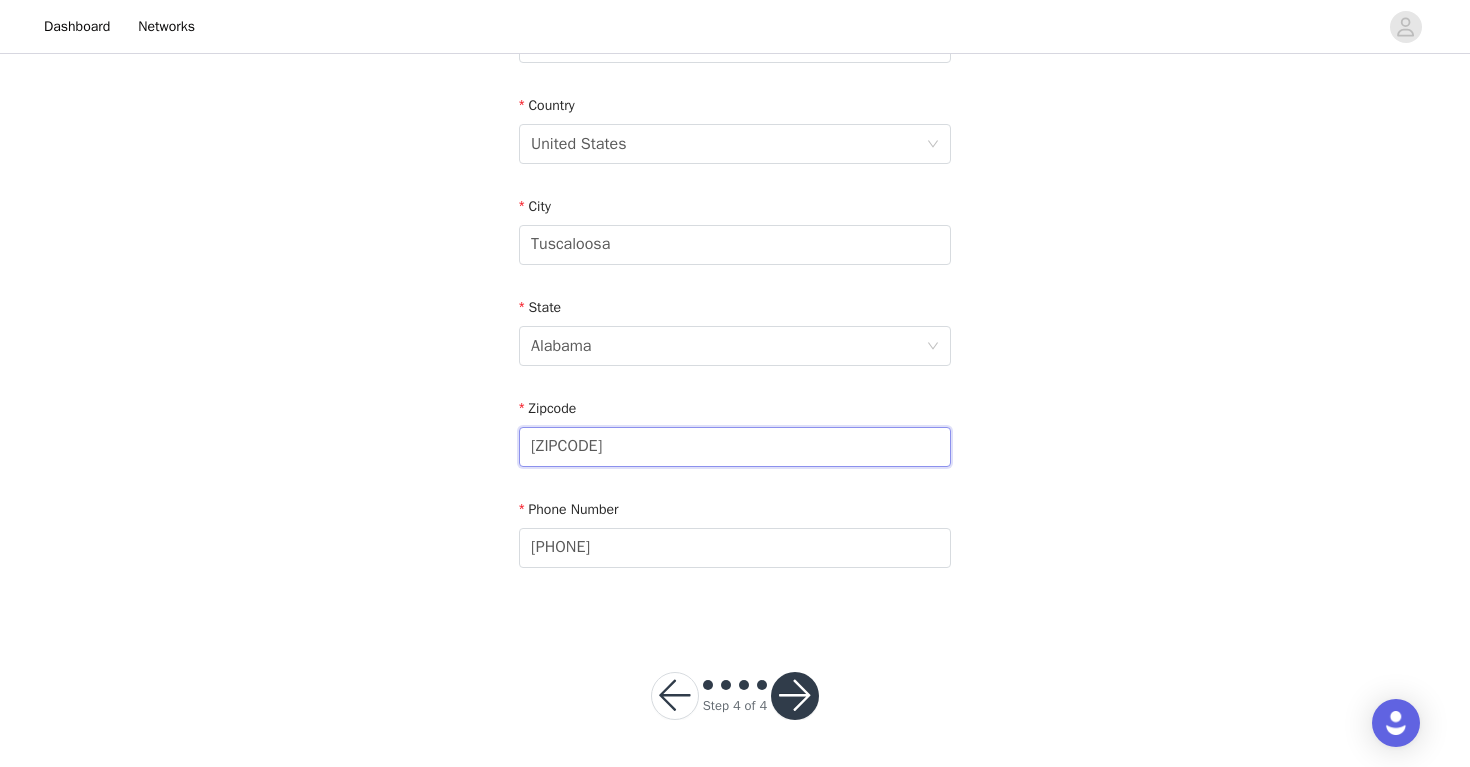 click on "[ZIPCODE]" at bounding box center [735, 447] 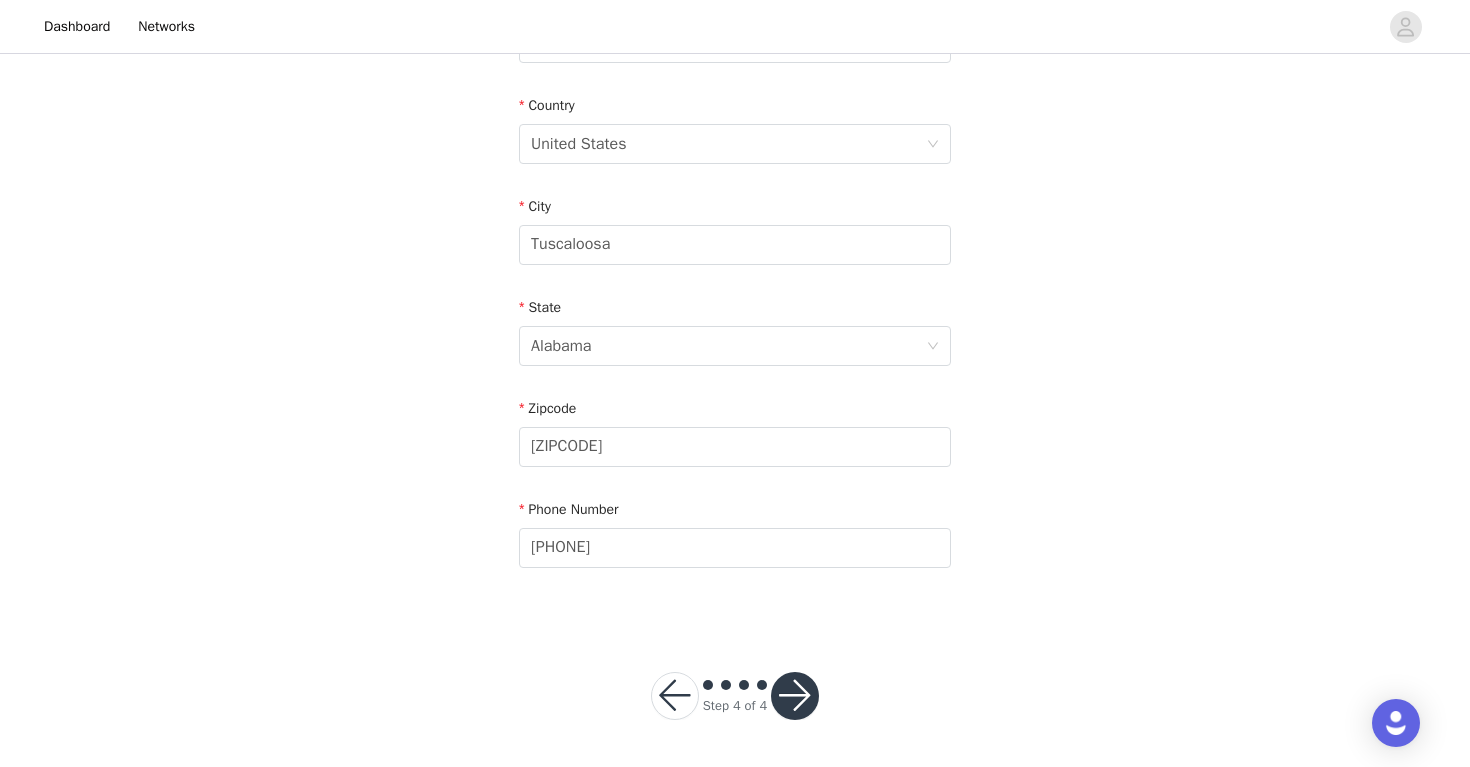 click on "STEP 4 OF 4
Shipping Information
Email [EMAIL]   First Name [FIRST]   Last Name [LAST]   Address [NUMBER] [STREET]   Apt / Suite   Country
United States
City [CITY]   State
[STATE]
Zipcode [ZIPCODE]   Phone Number [PHONE]" at bounding box center (735, 43) 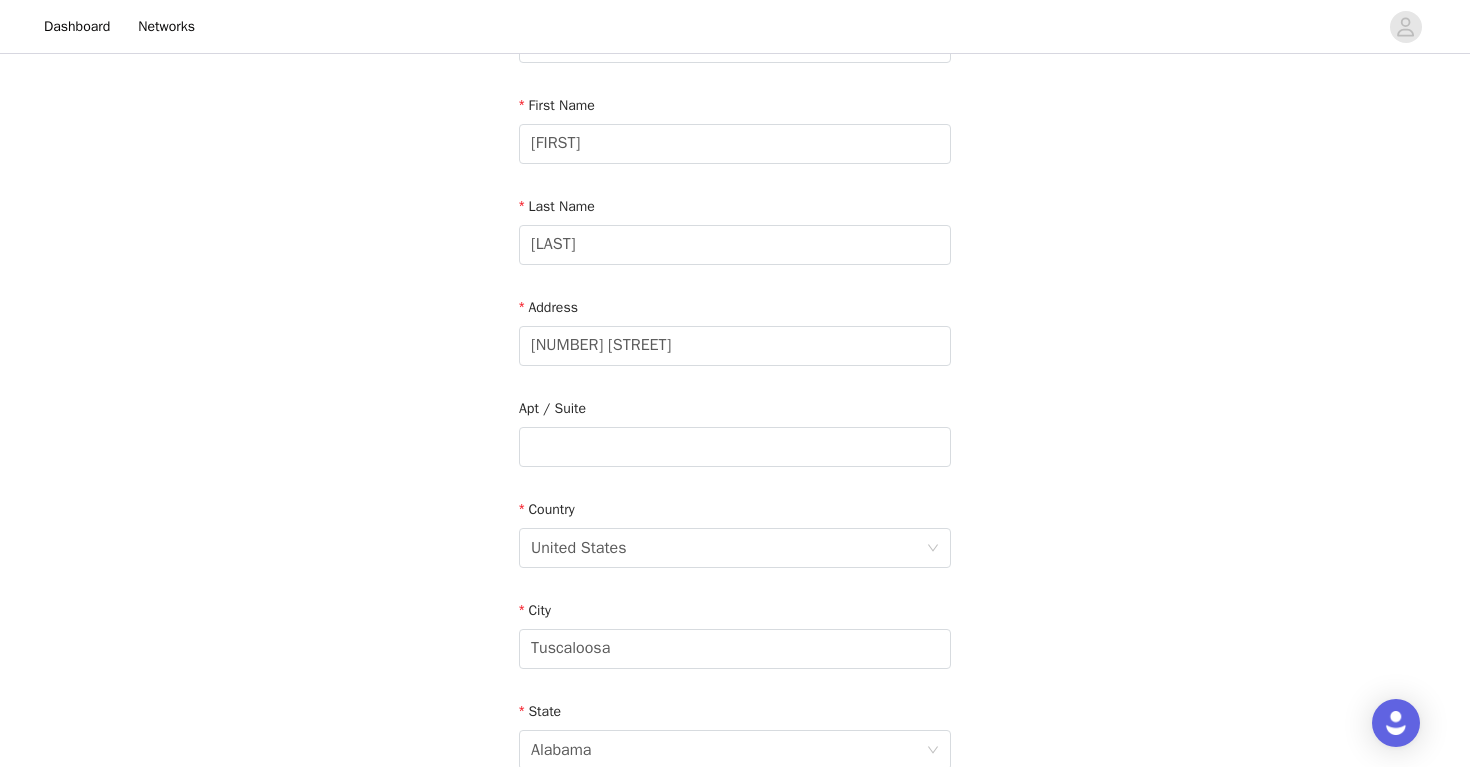scroll, scrollTop: 596, scrollLeft: 0, axis: vertical 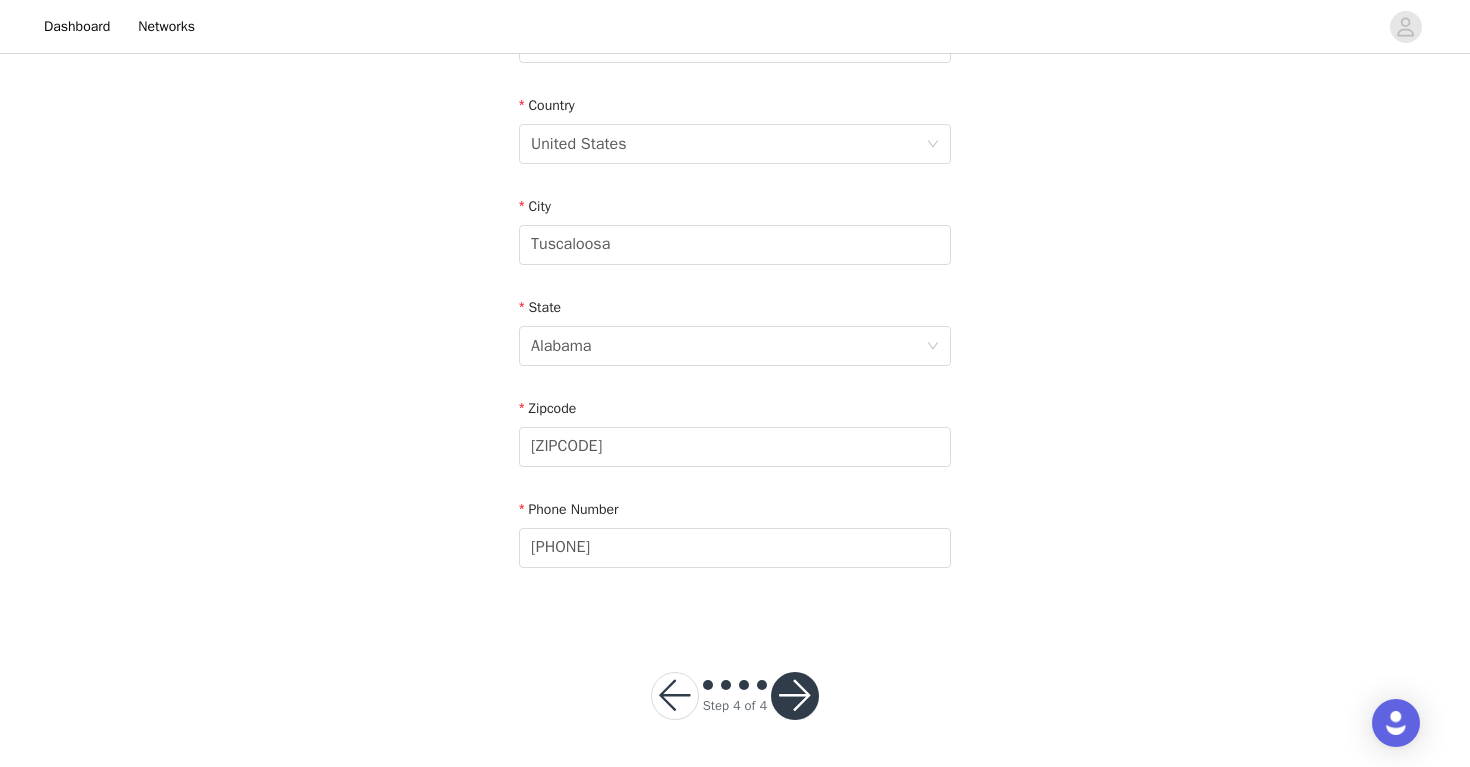 click at bounding box center [795, 696] 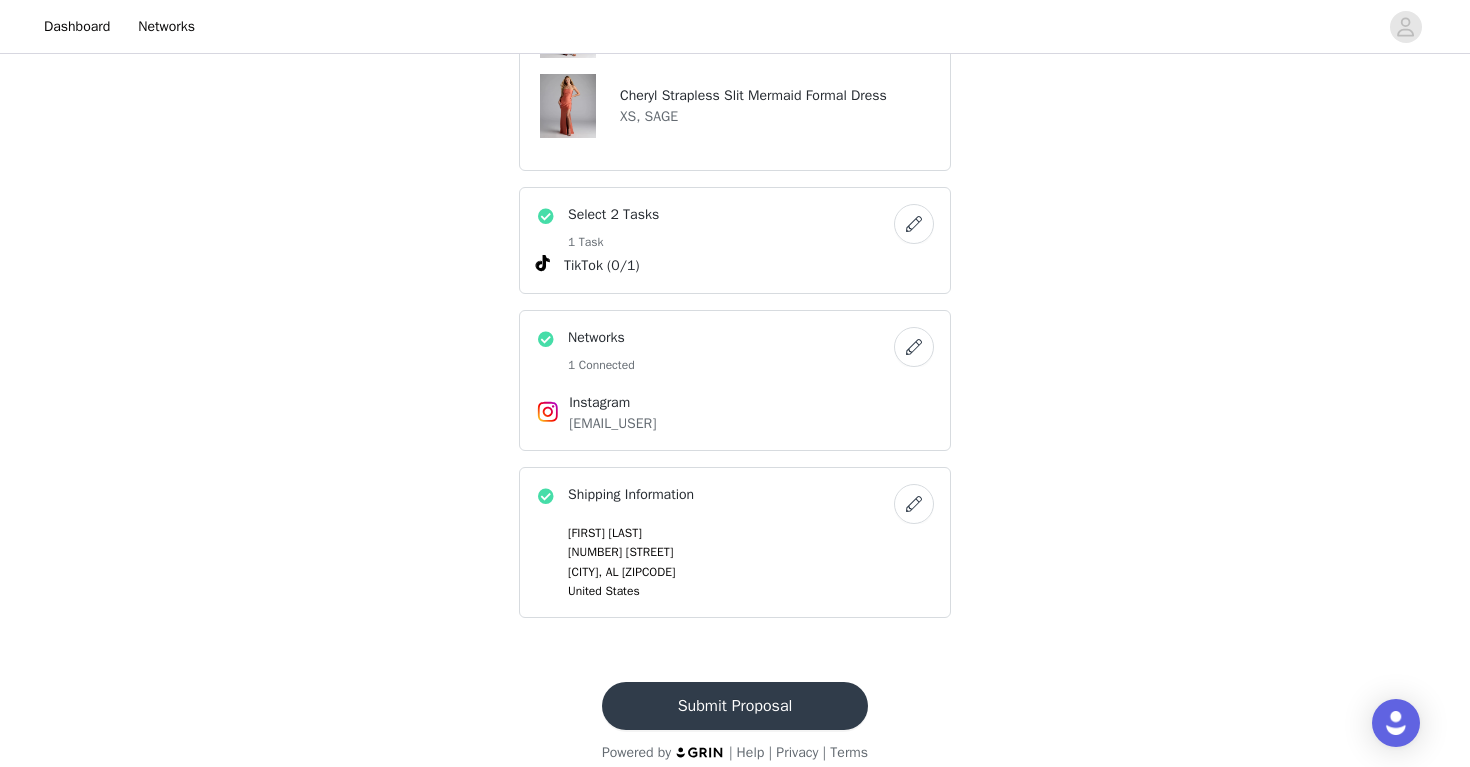 scroll, scrollTop: 698, scrollLeft: 0, axis: vertical 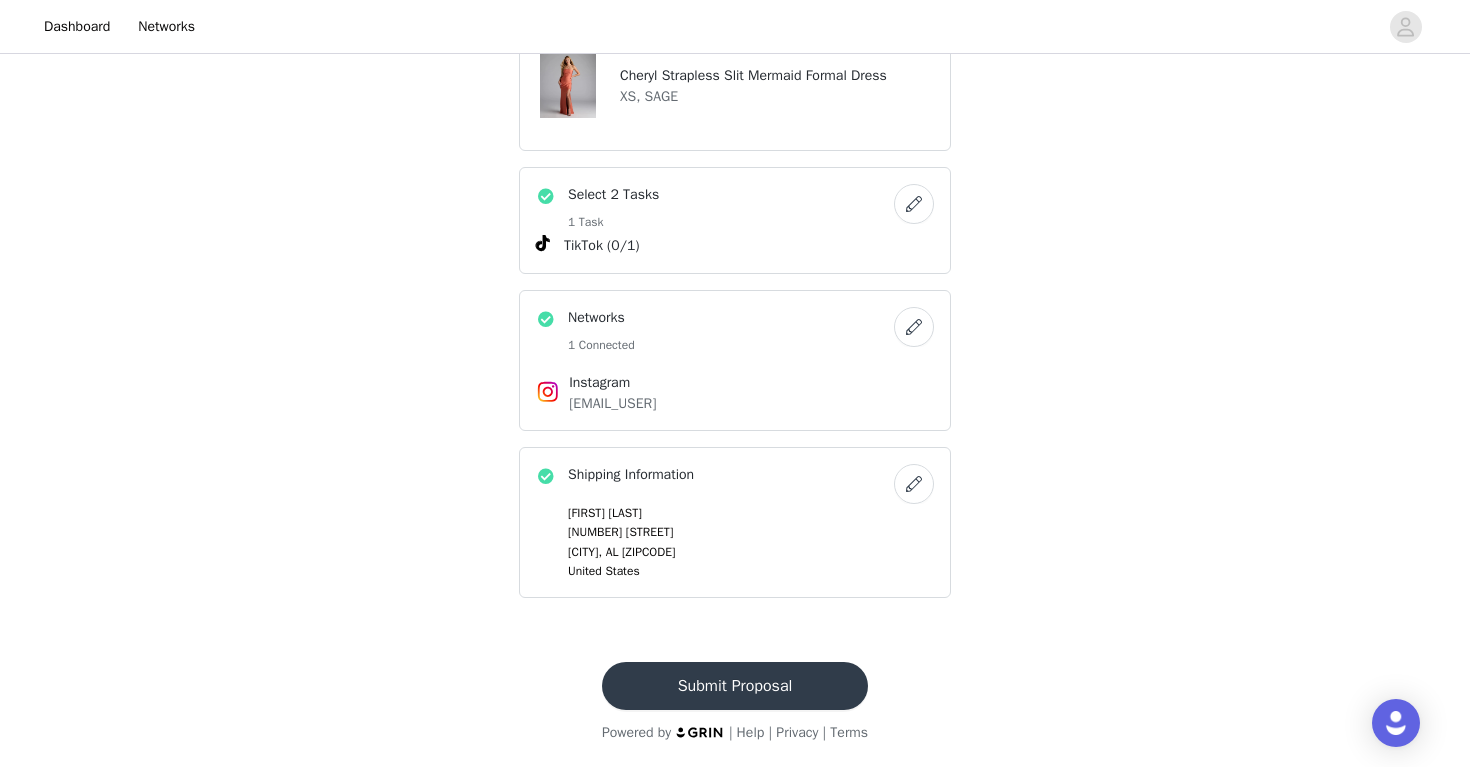 click on "Submit Proposal" at bounding box center [735, 686] 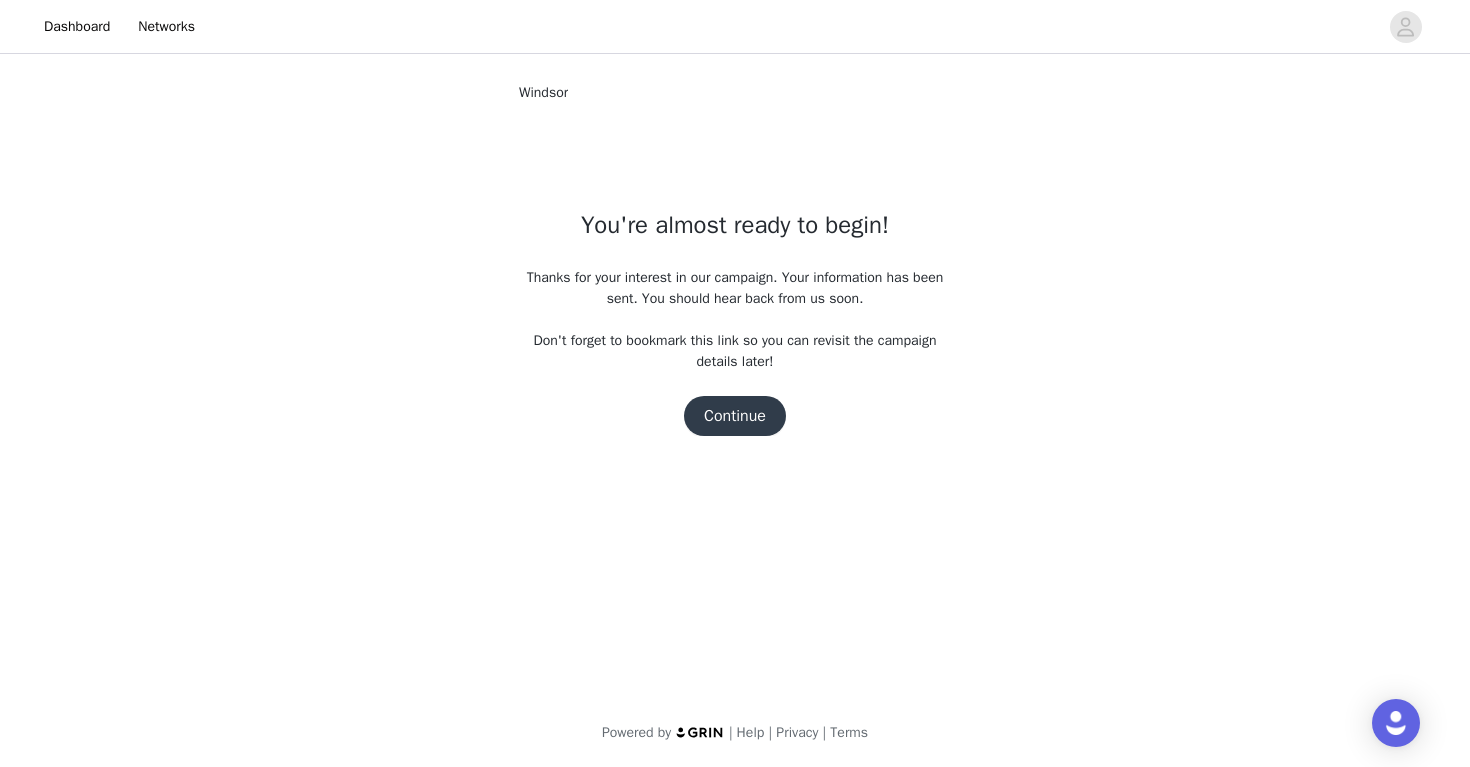 scroll, scrollTop: 0, scrollLeft: 0, axis: both 